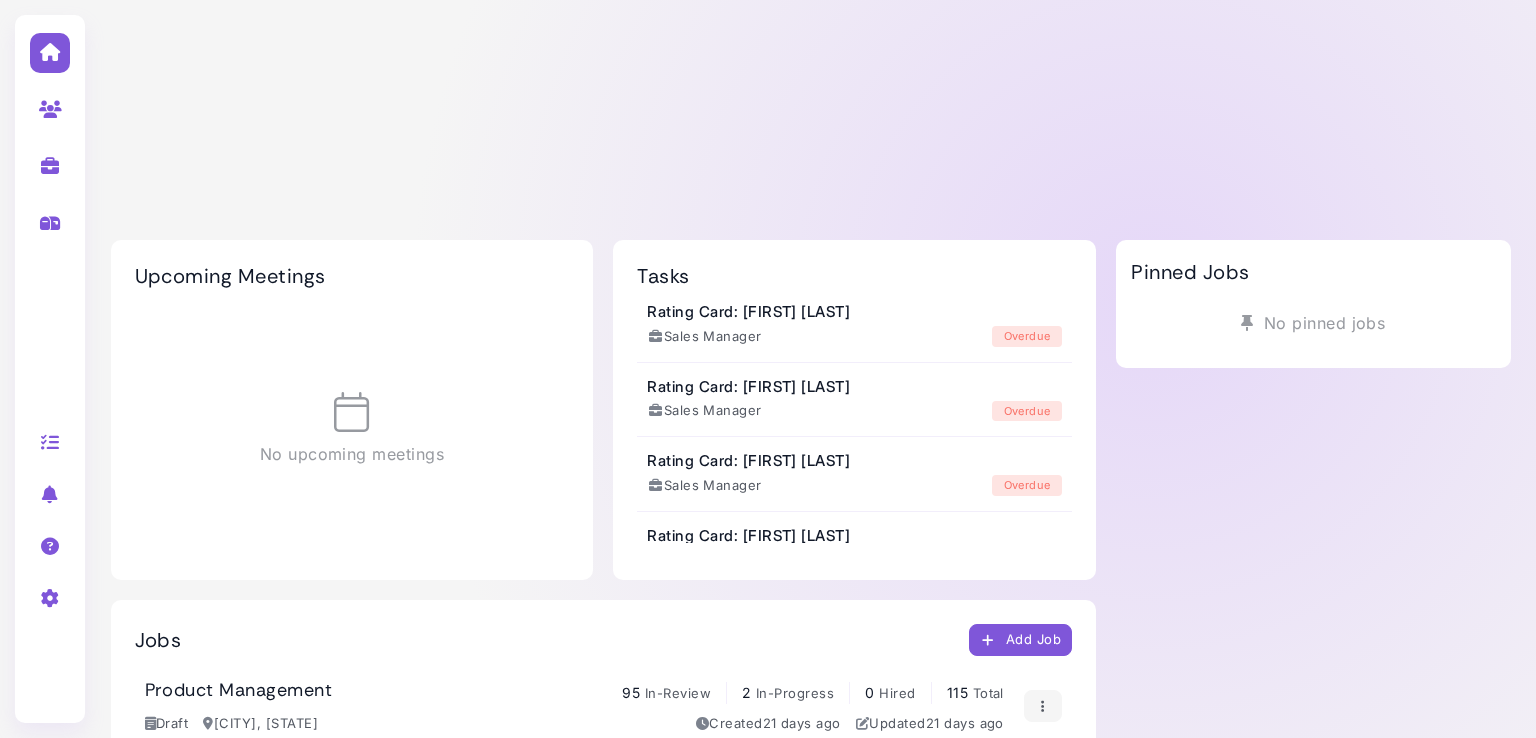 scroll, scrollTop: 0, scrollLeft: 0, axis: both 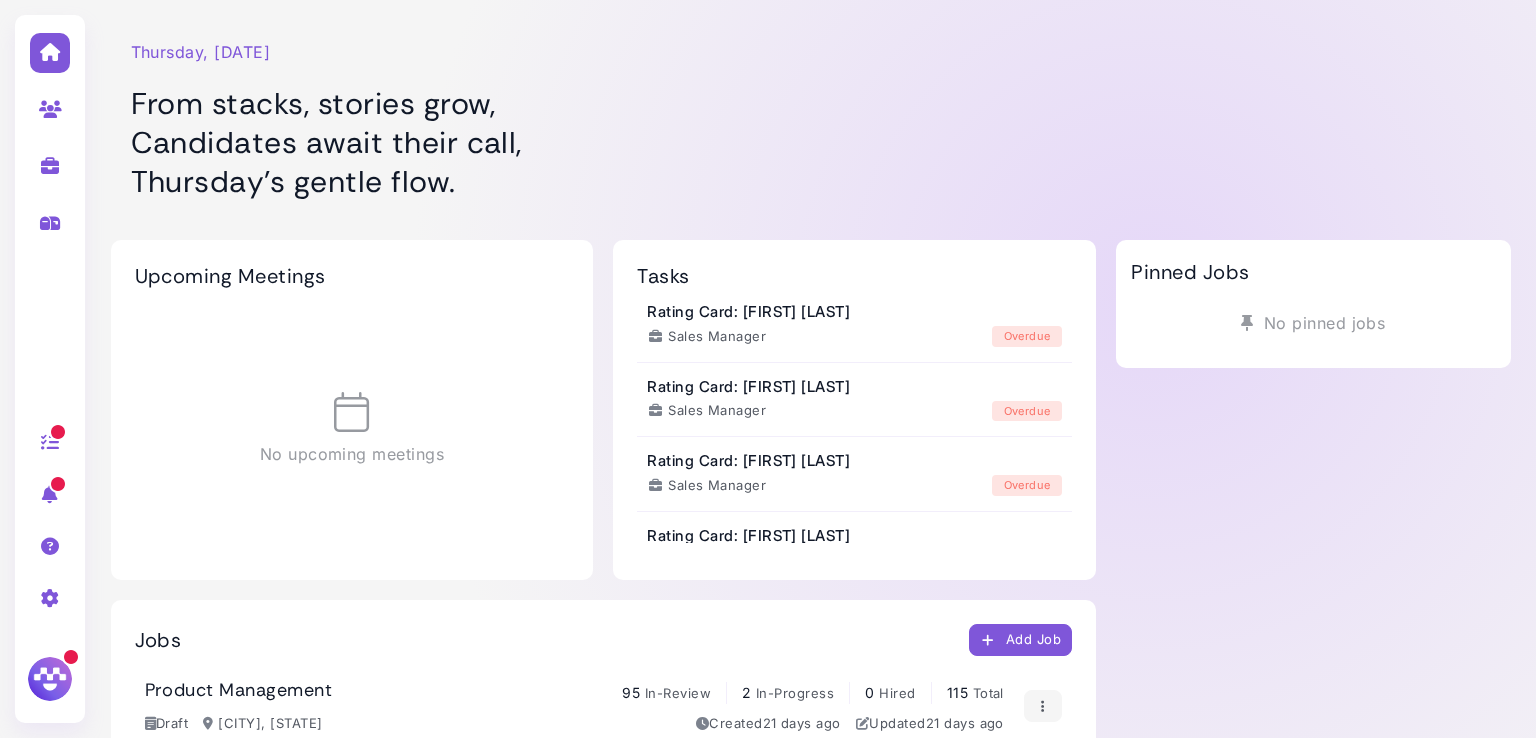 click at bounding box center [50, 165] 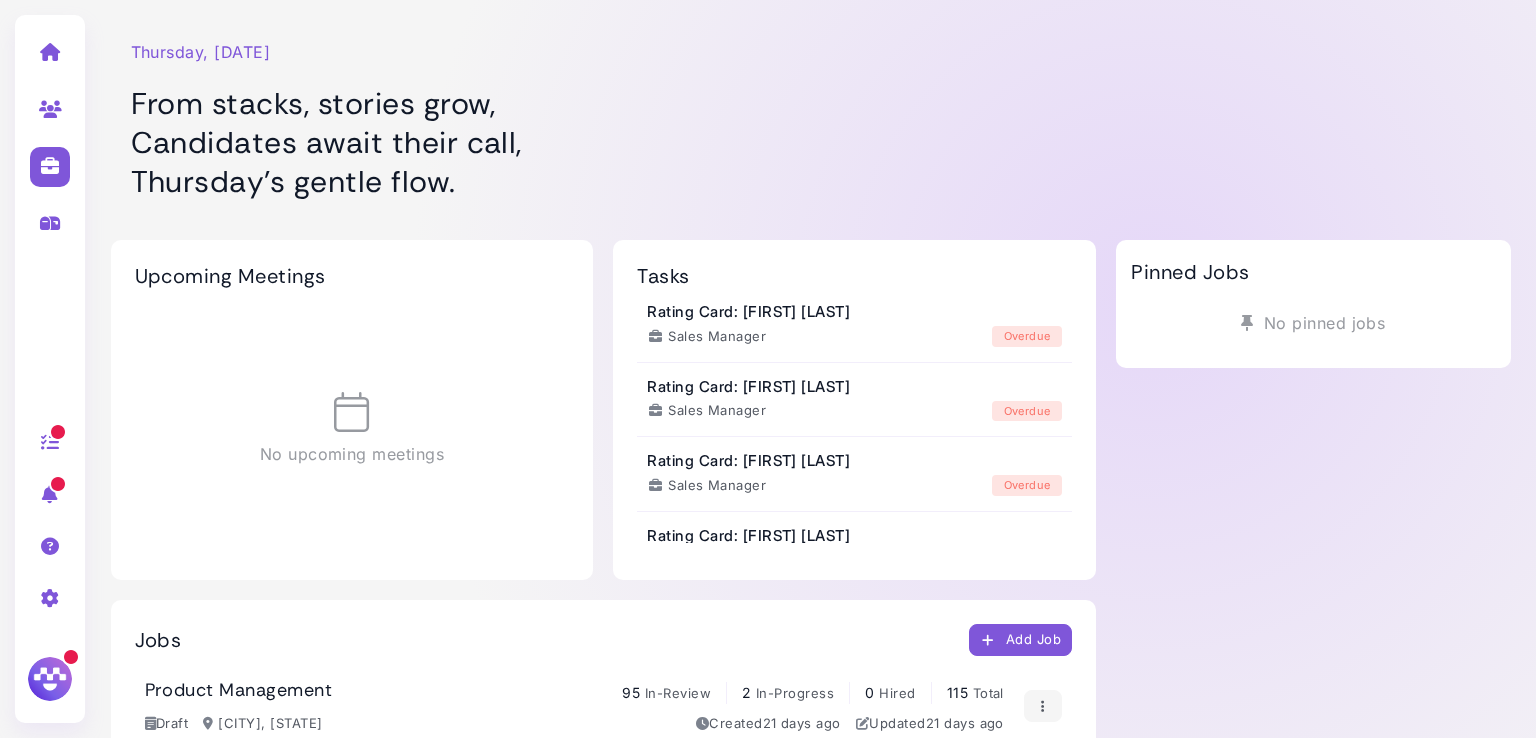 select on "**********" 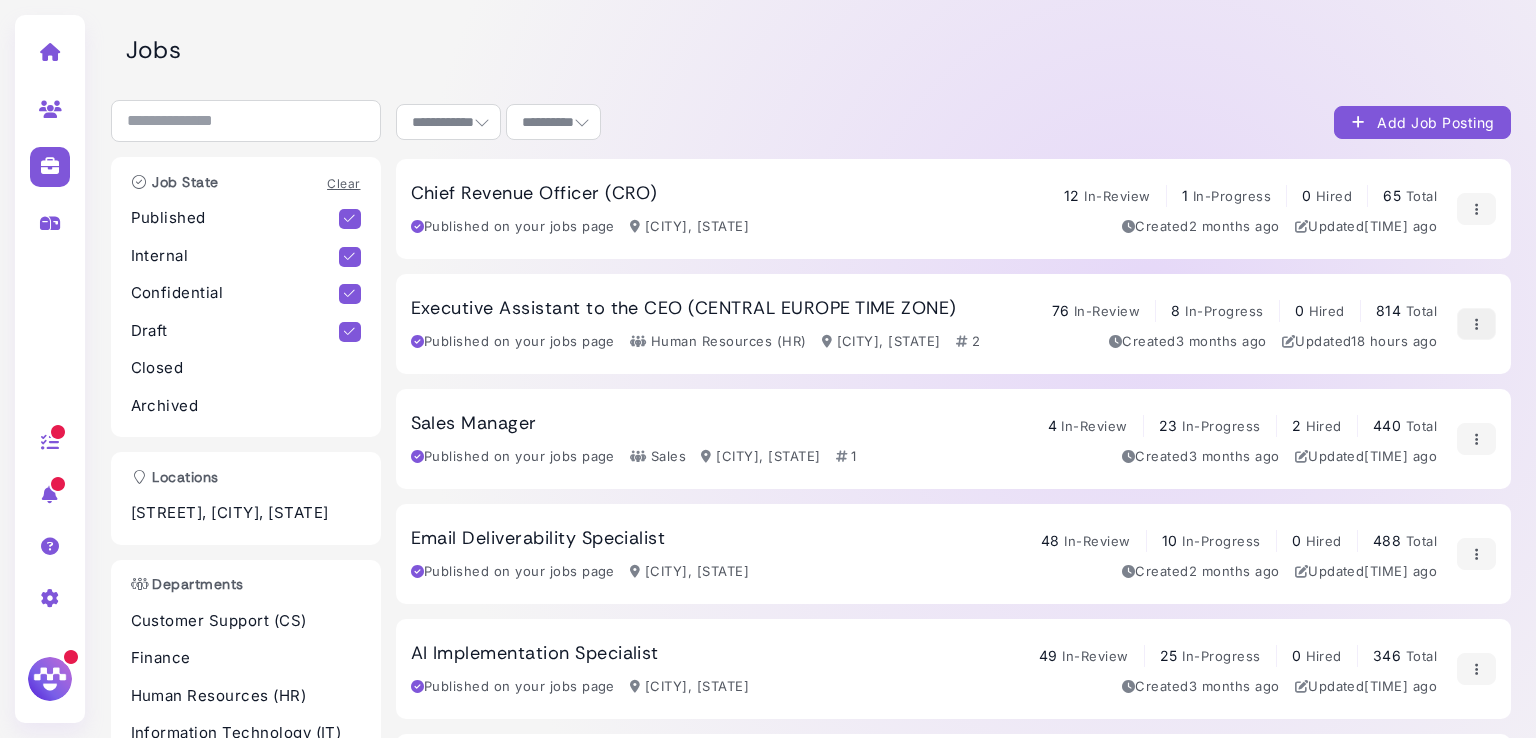 click at bounding box center (1476, 324) 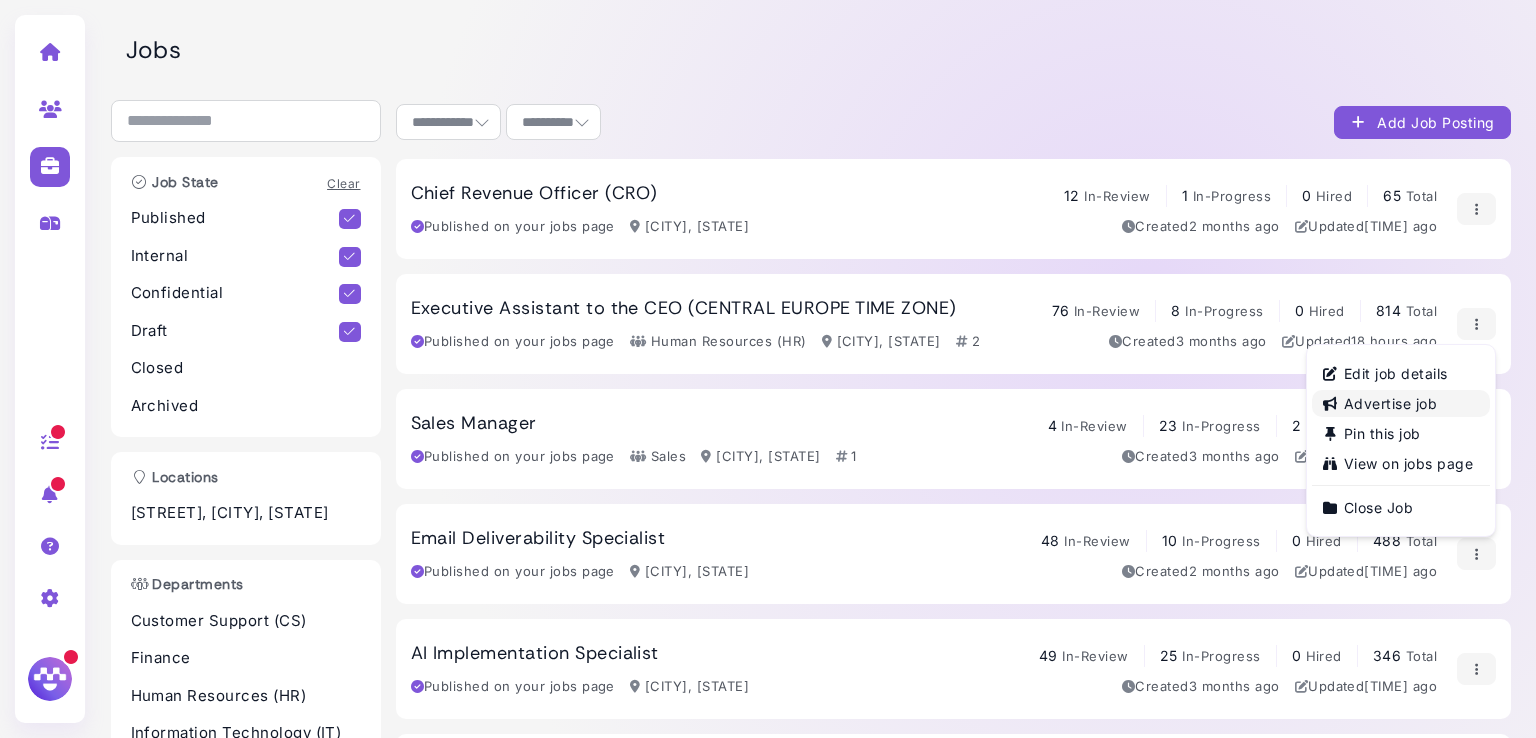 click on "Advertise job" at bounding box center [1401, 403] 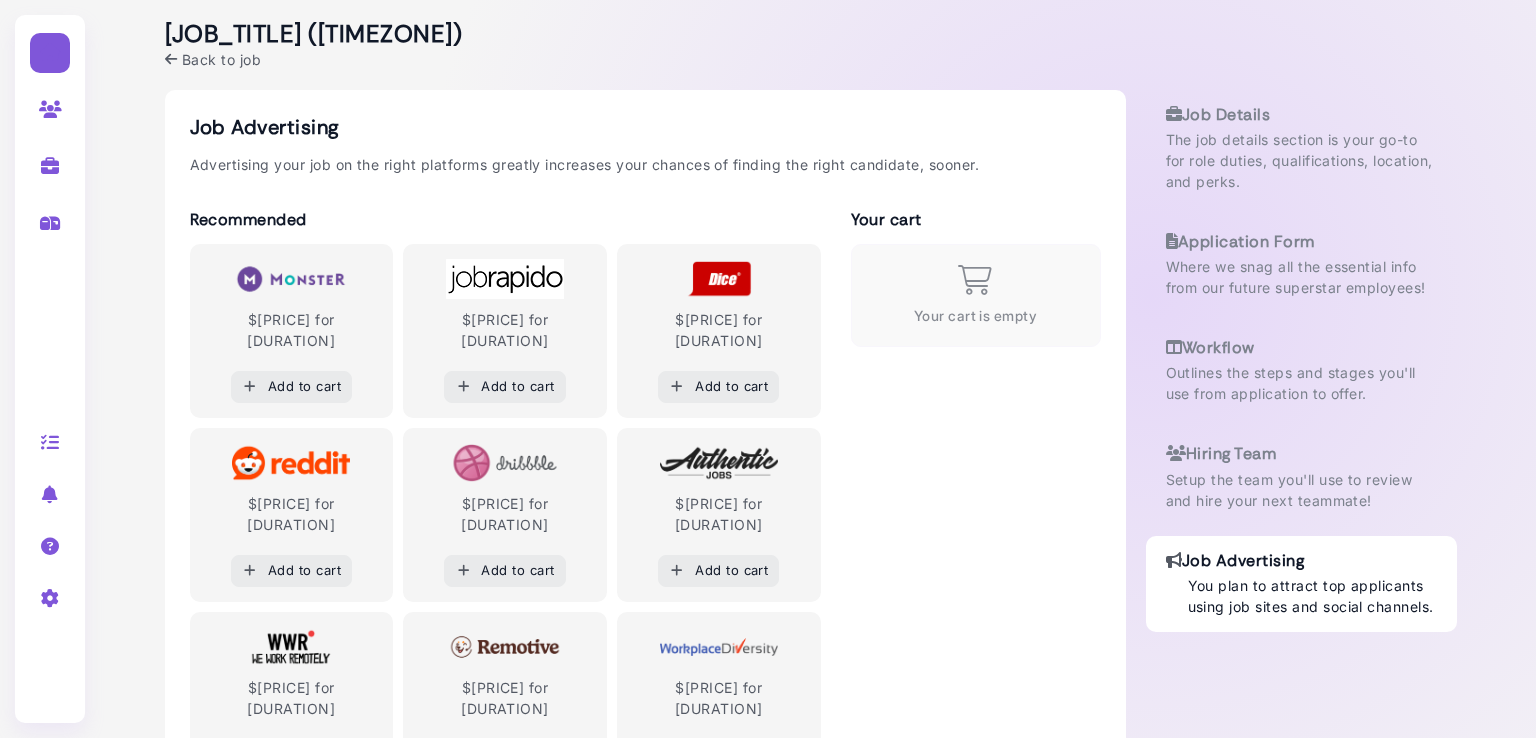 scroll, scrollTop: 0, scrollLeft: 0, axis: both 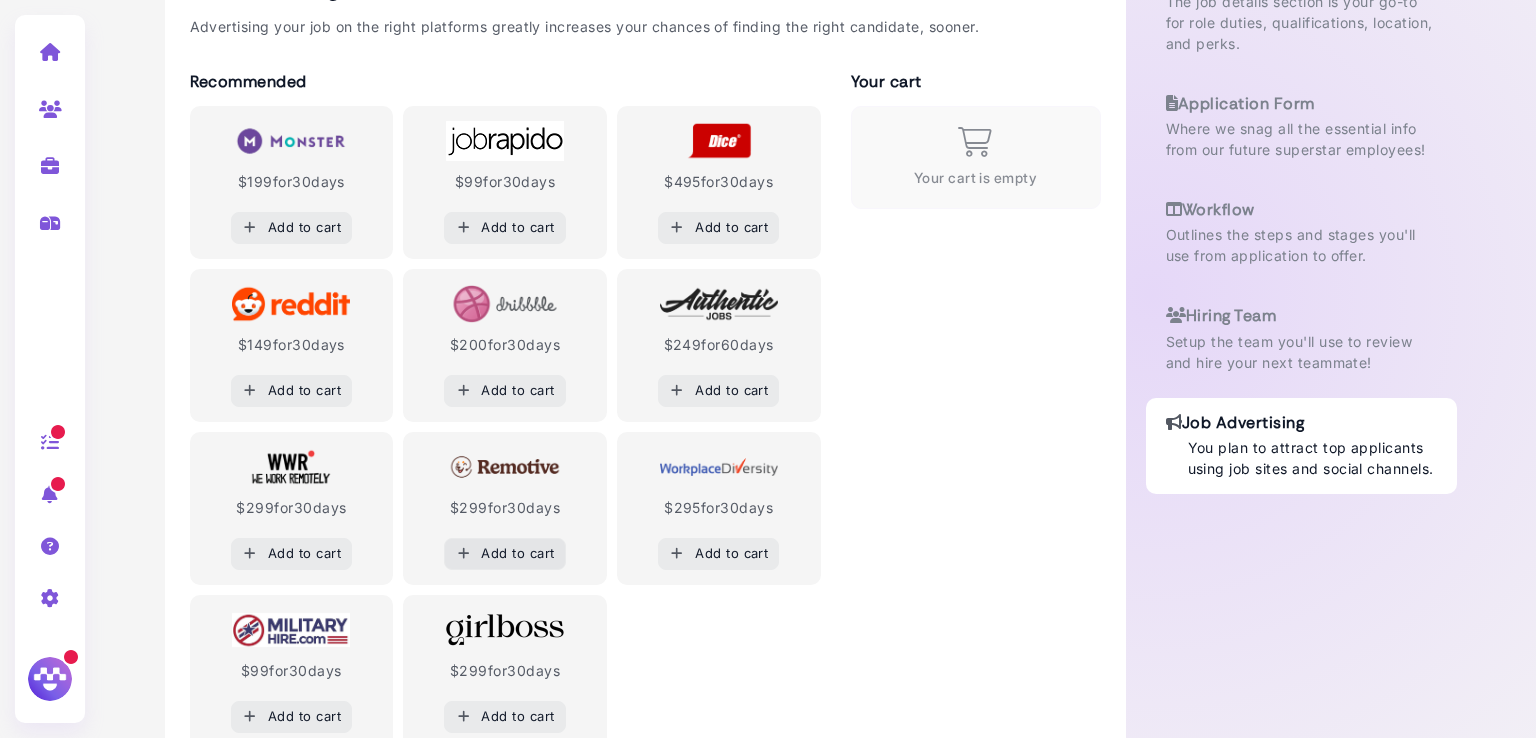 click on "Add to cart" at bounding box center [505, 553] 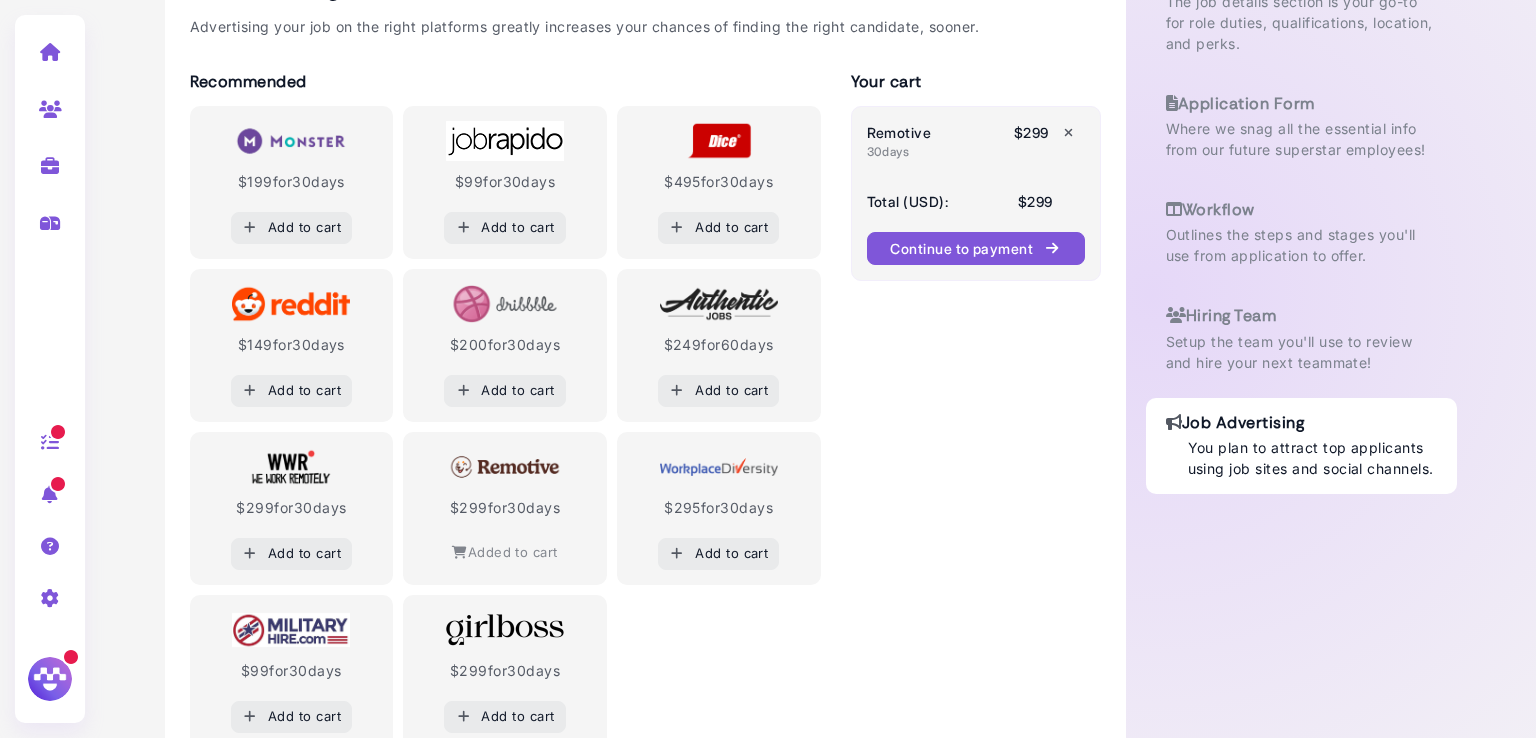 click on "Continue to payment" at bounding box center [975, 248] 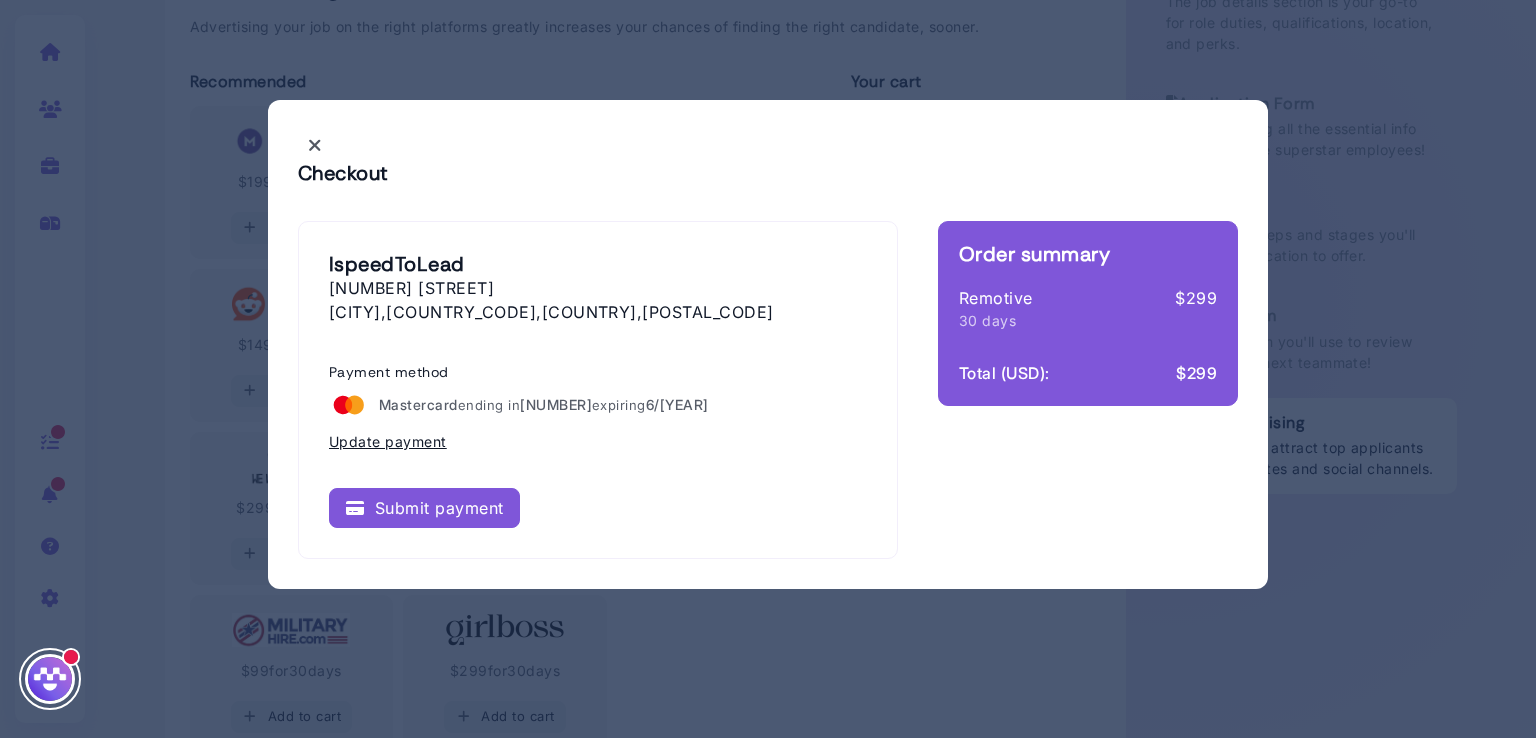 click on "Submit payment" at bounding box center [424, 508] 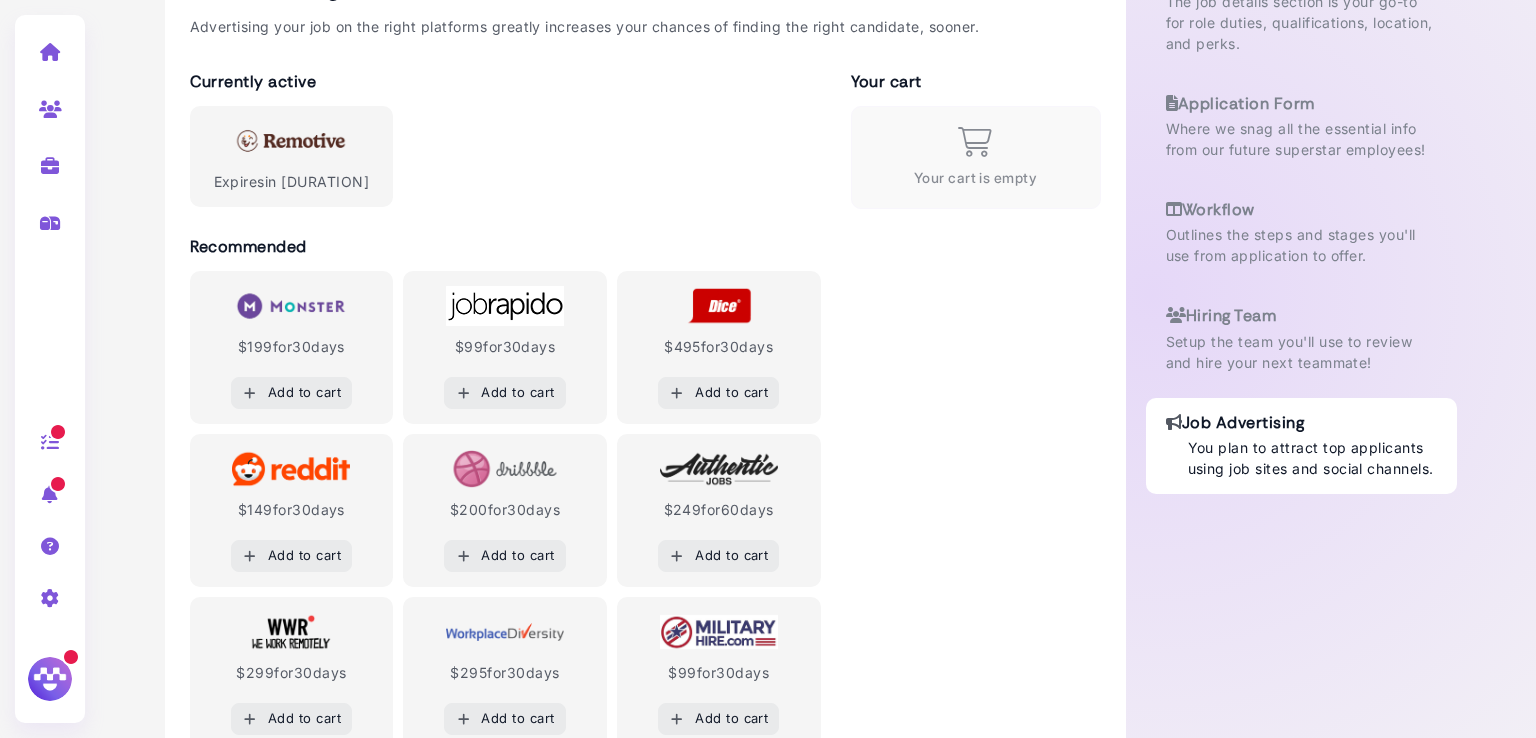 scroll, scrollTop: 0, scrollLeft: 0, axis: both 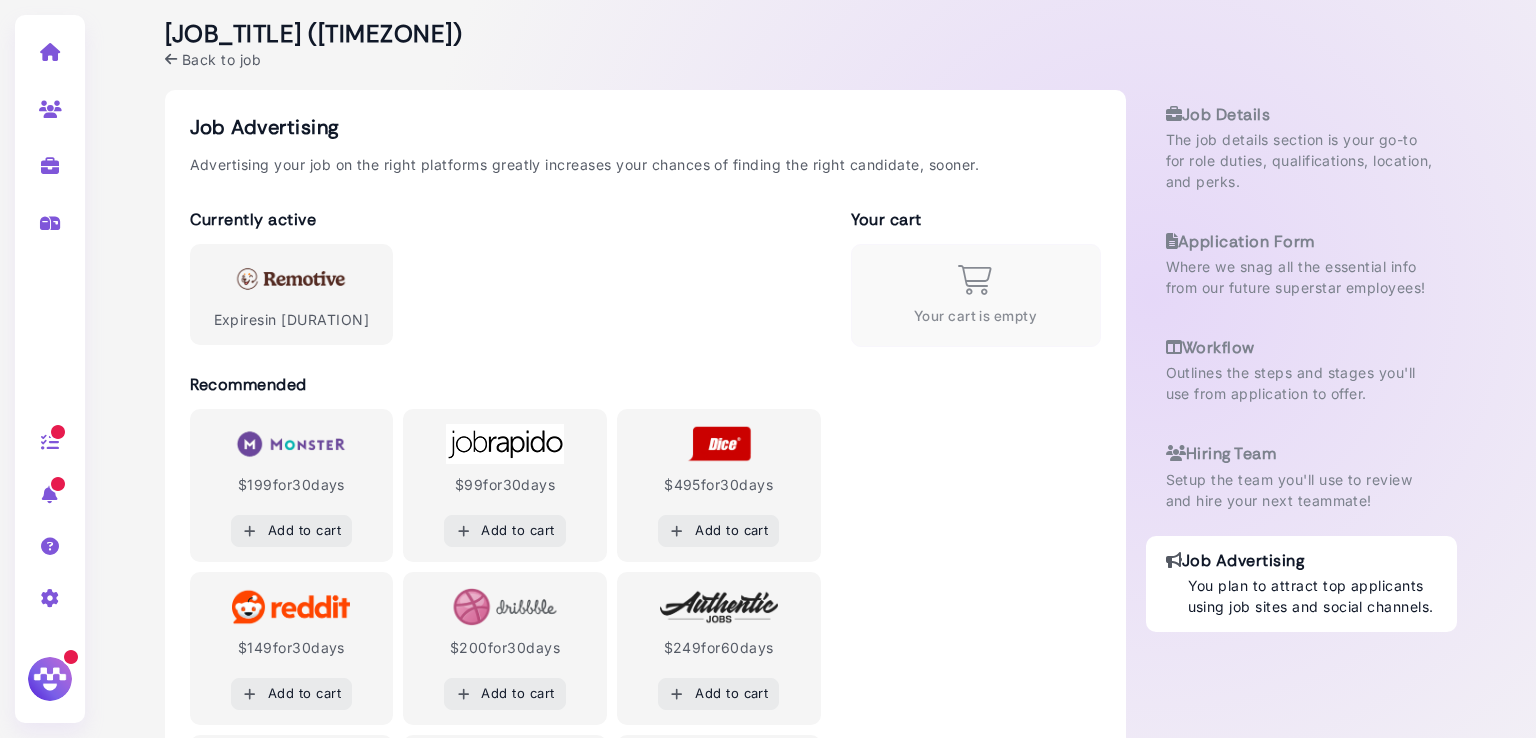 click at bounding box center [50, 165] 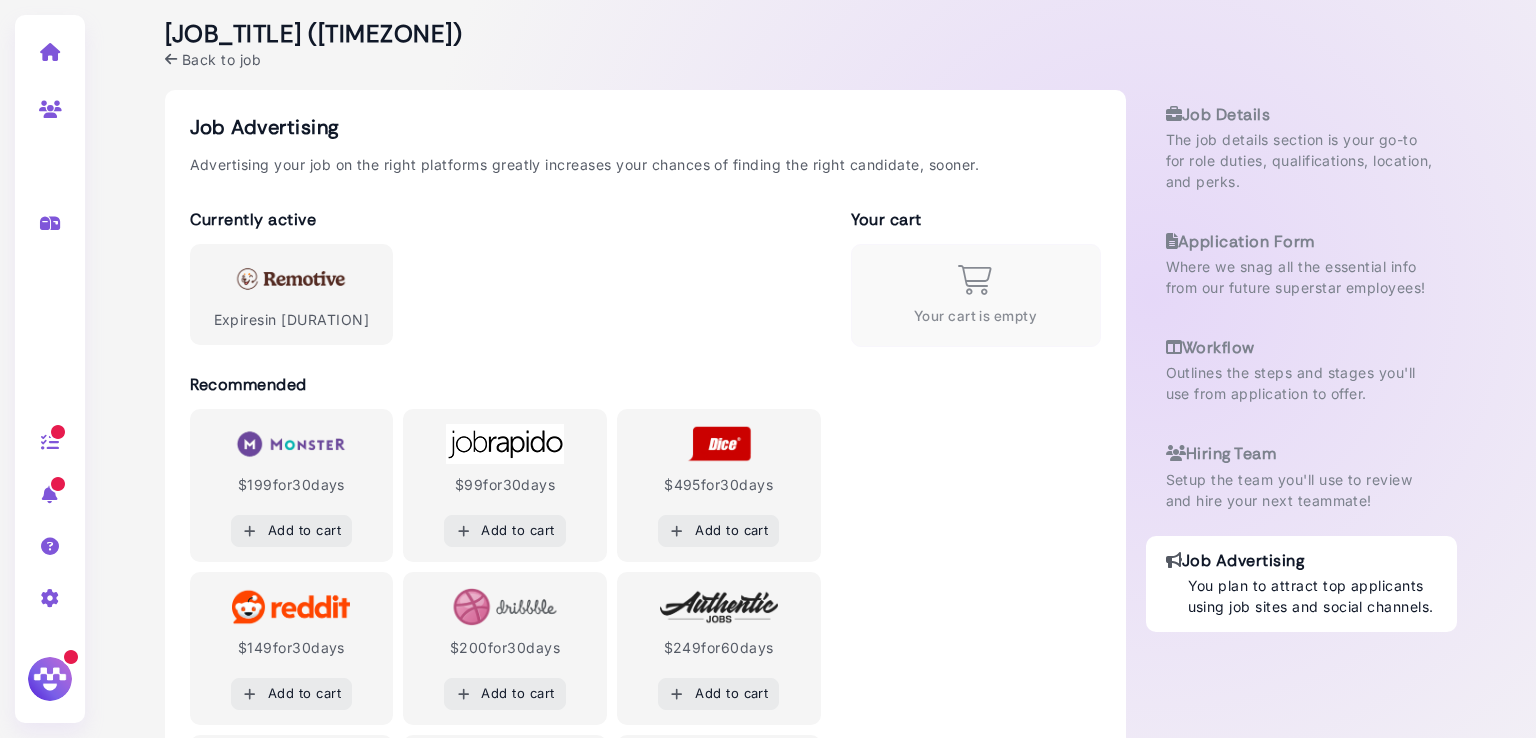 select on "**********" 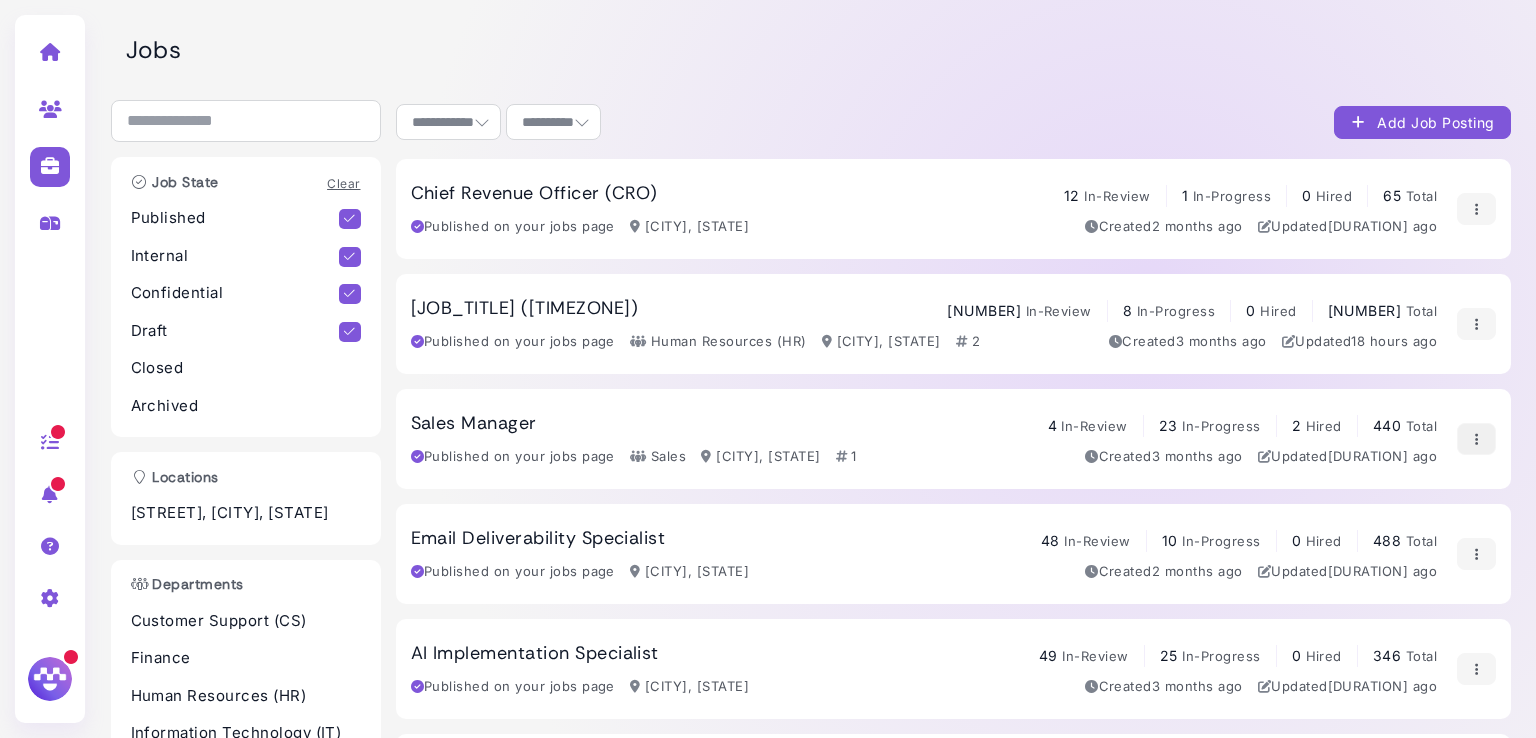 click at bounding box center [1476, 439] 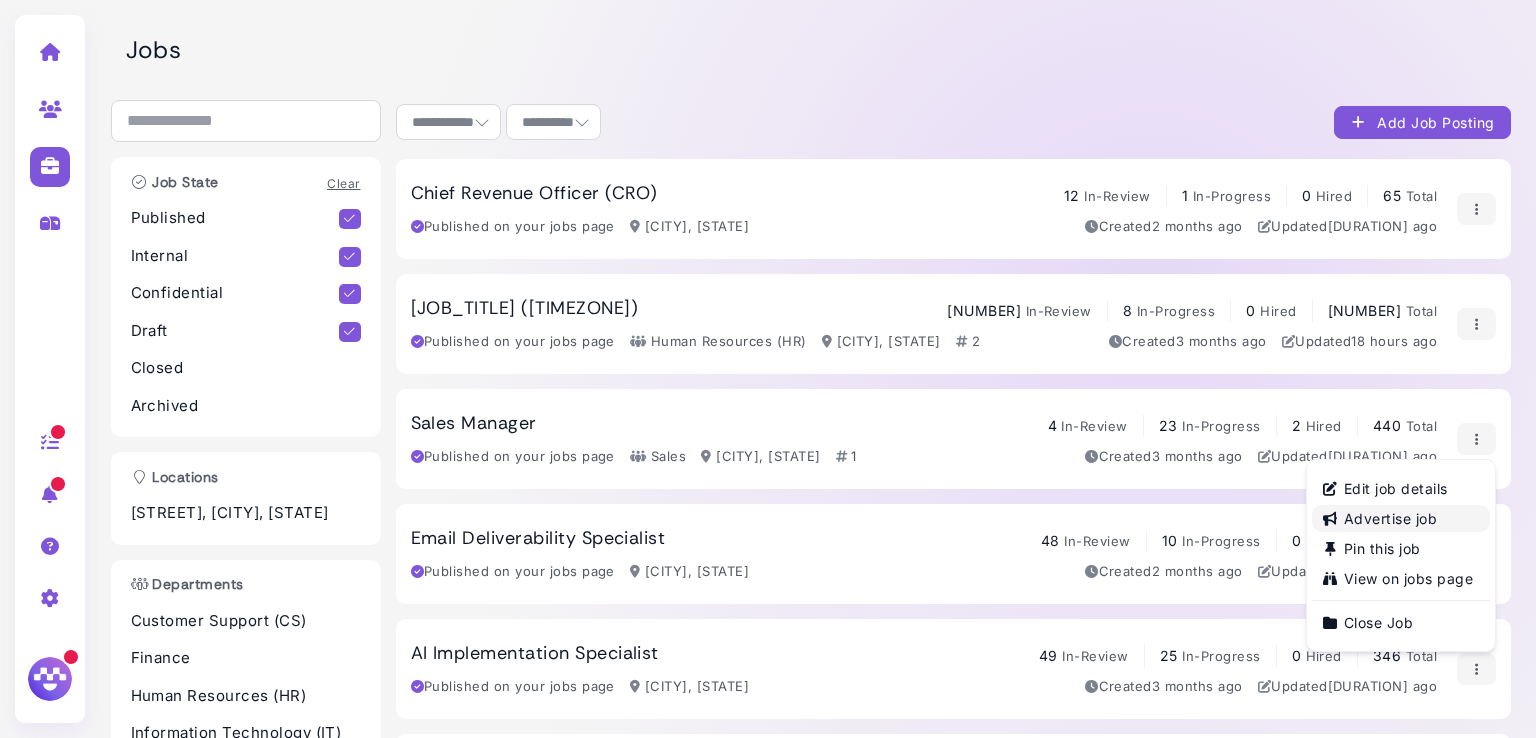 click on "Advertise job" at bounding box center (1401, 518) 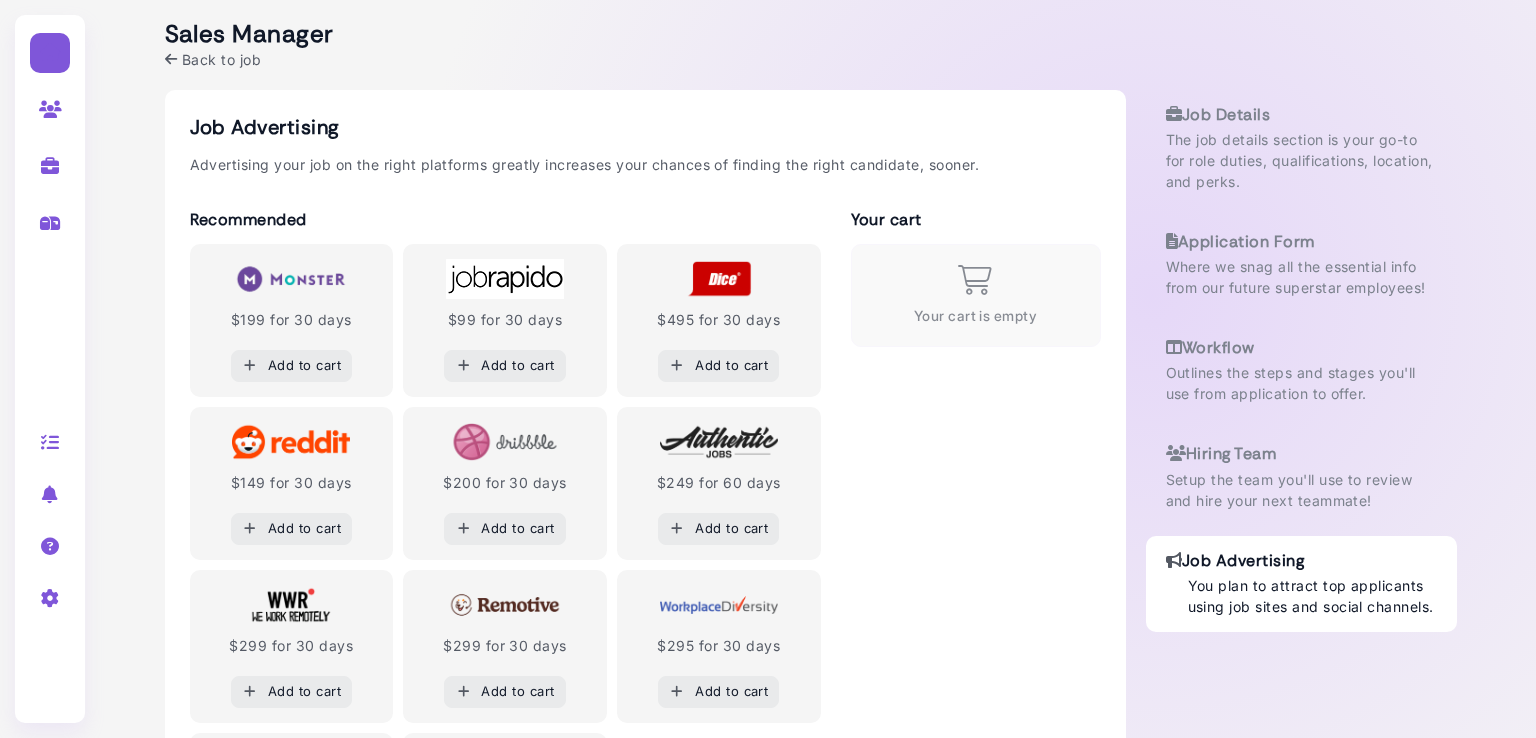 scroll, scrollTop: 0, scrollLeft: 0, axis: both 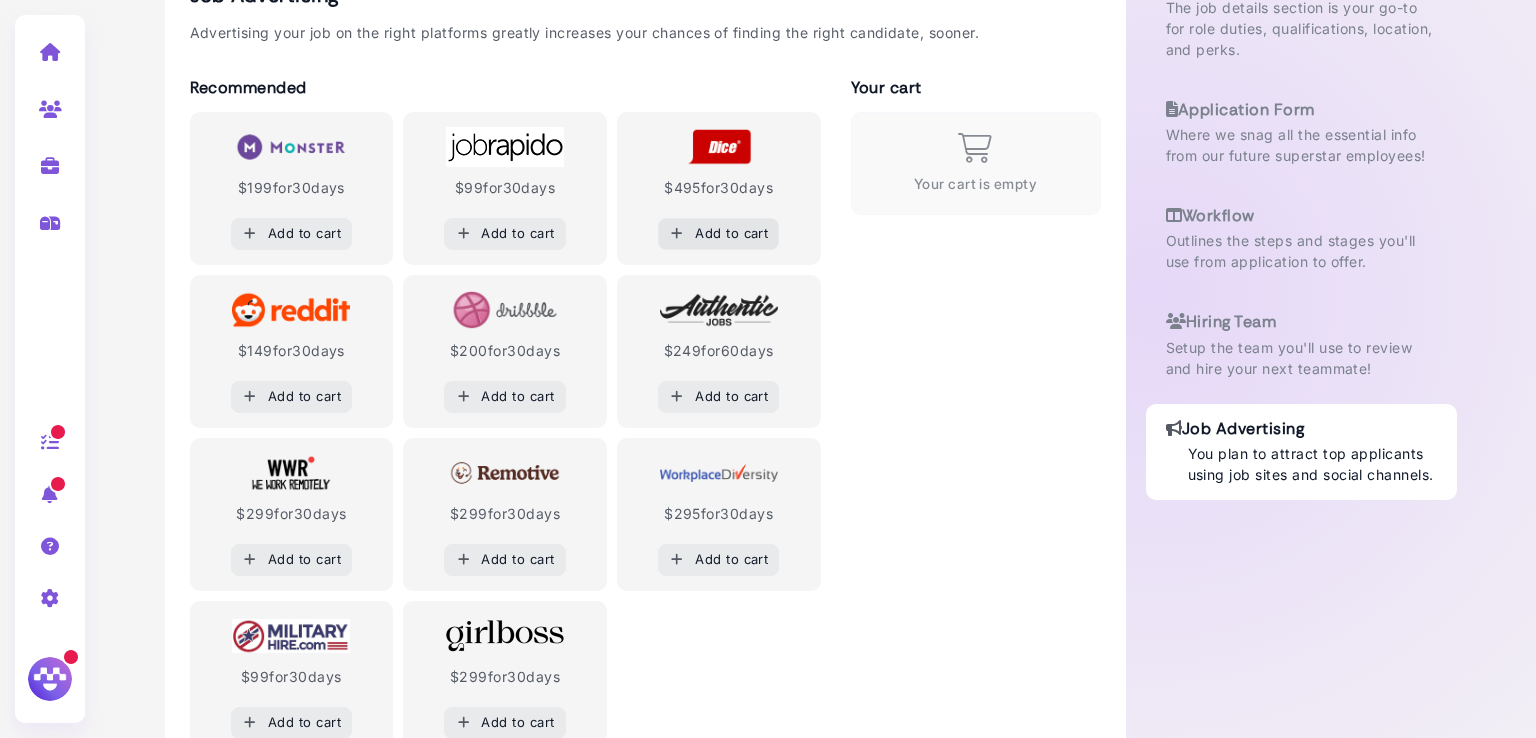 click on "Add to cart" at bounding box center [719, 233] 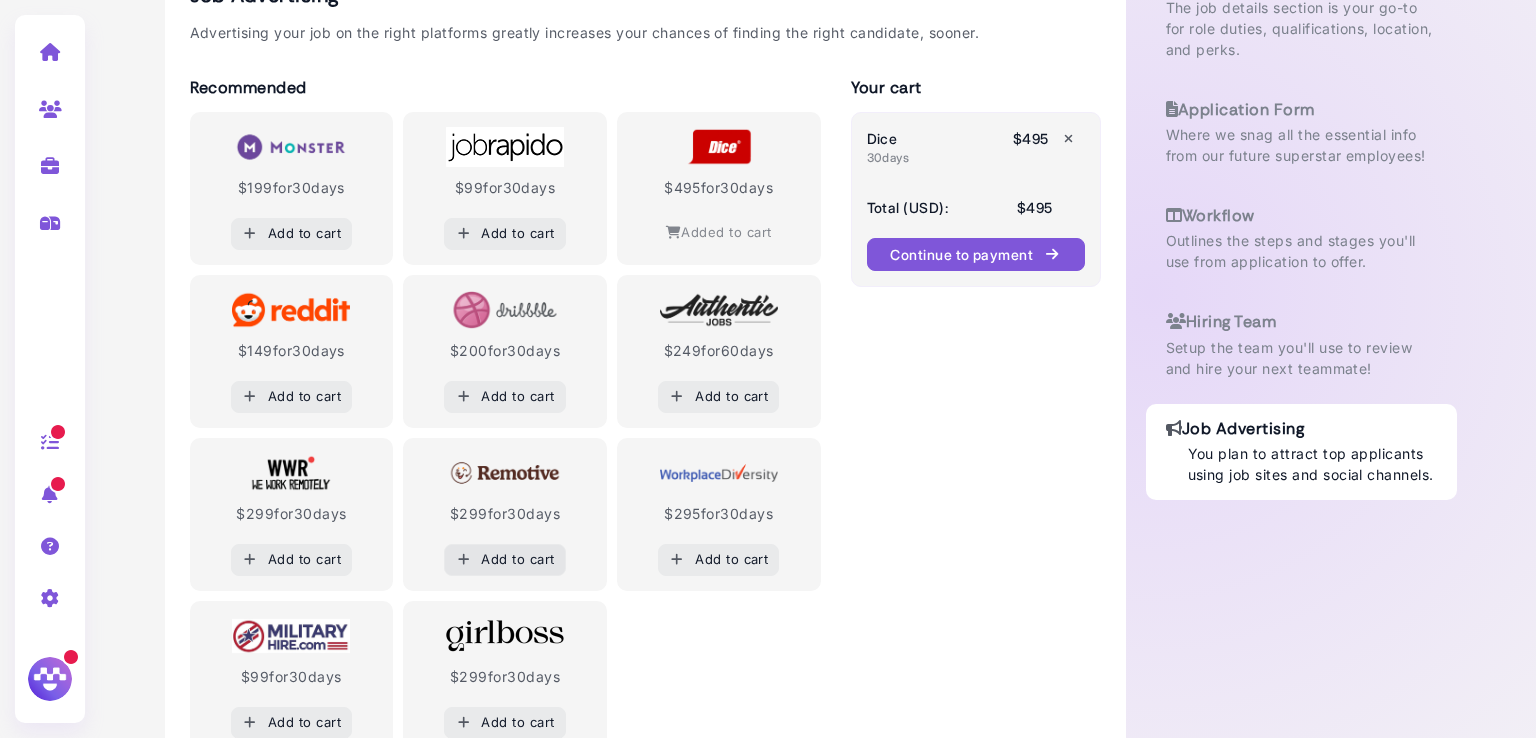 click on "Add to cart" at bounding box center (505, 559) 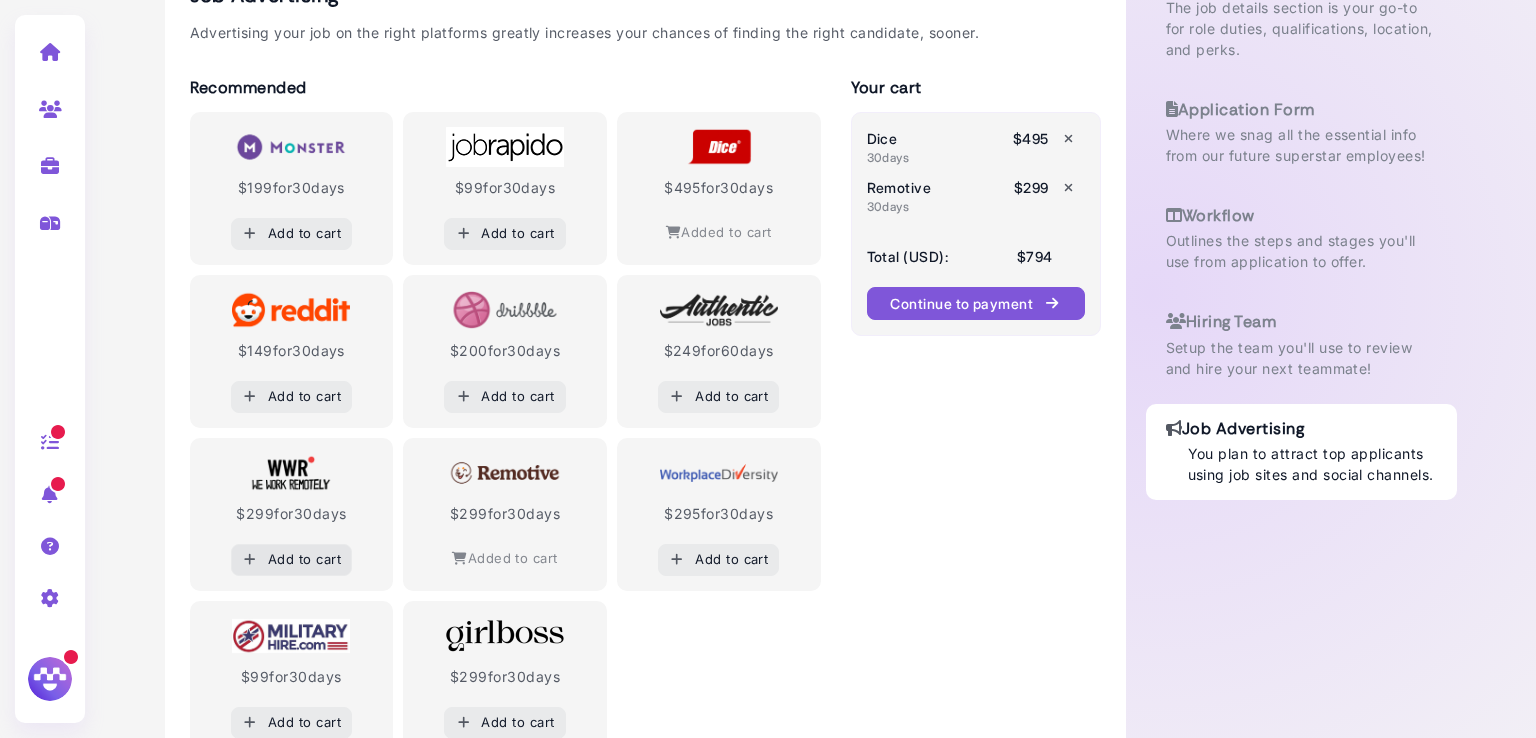 click on "Add to cart" at bounding box center (292, 559) 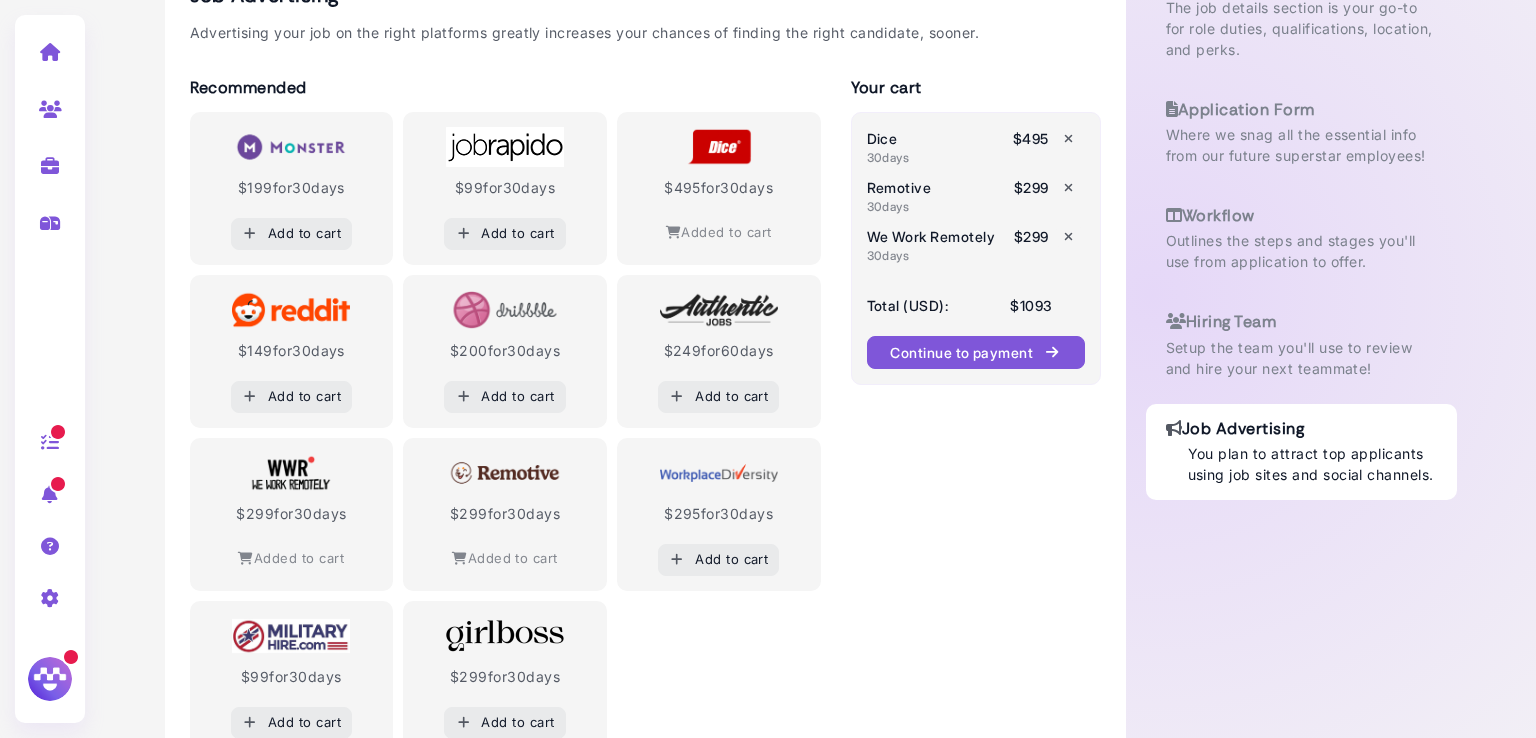 click at bounding box center [1069, 236] 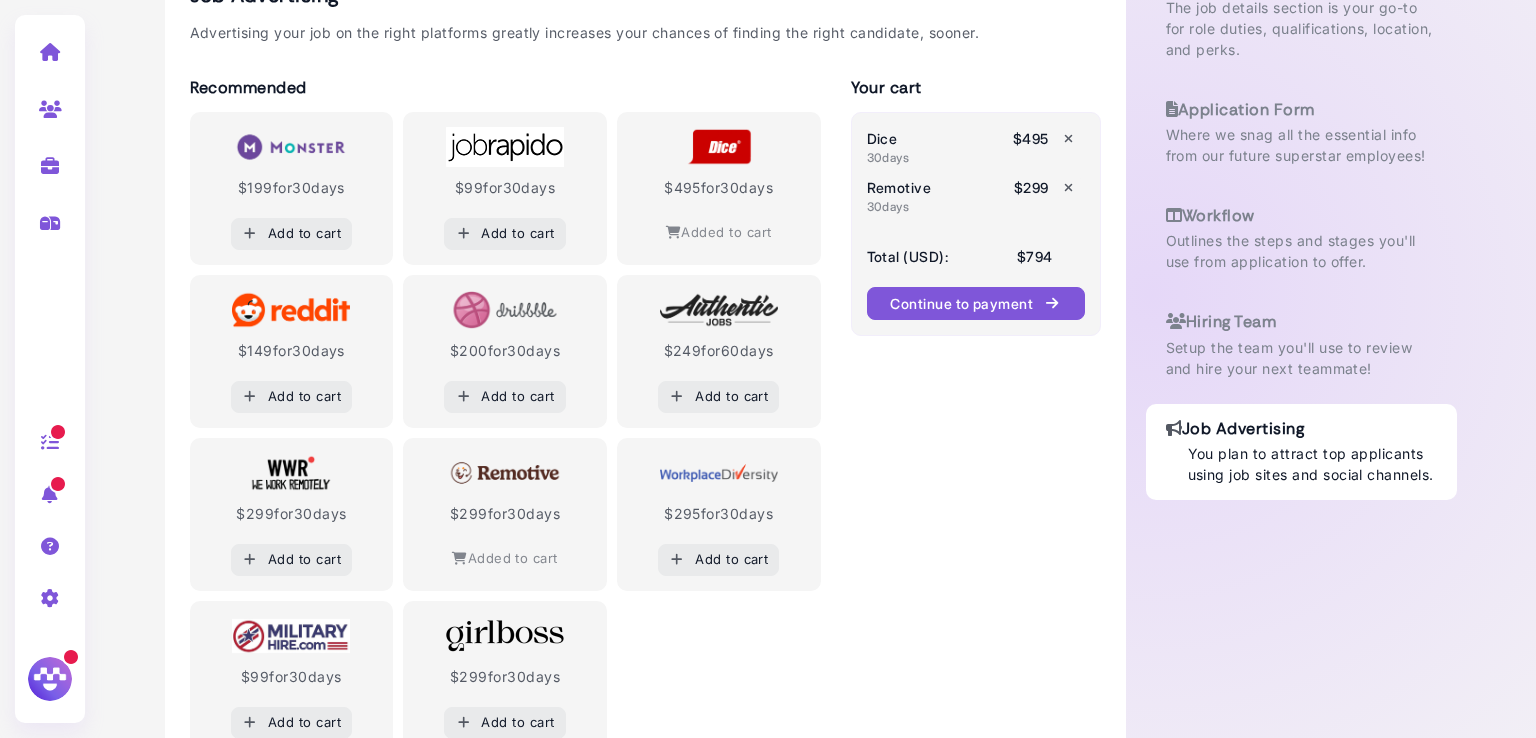 click at bounding box center [1069, 187] 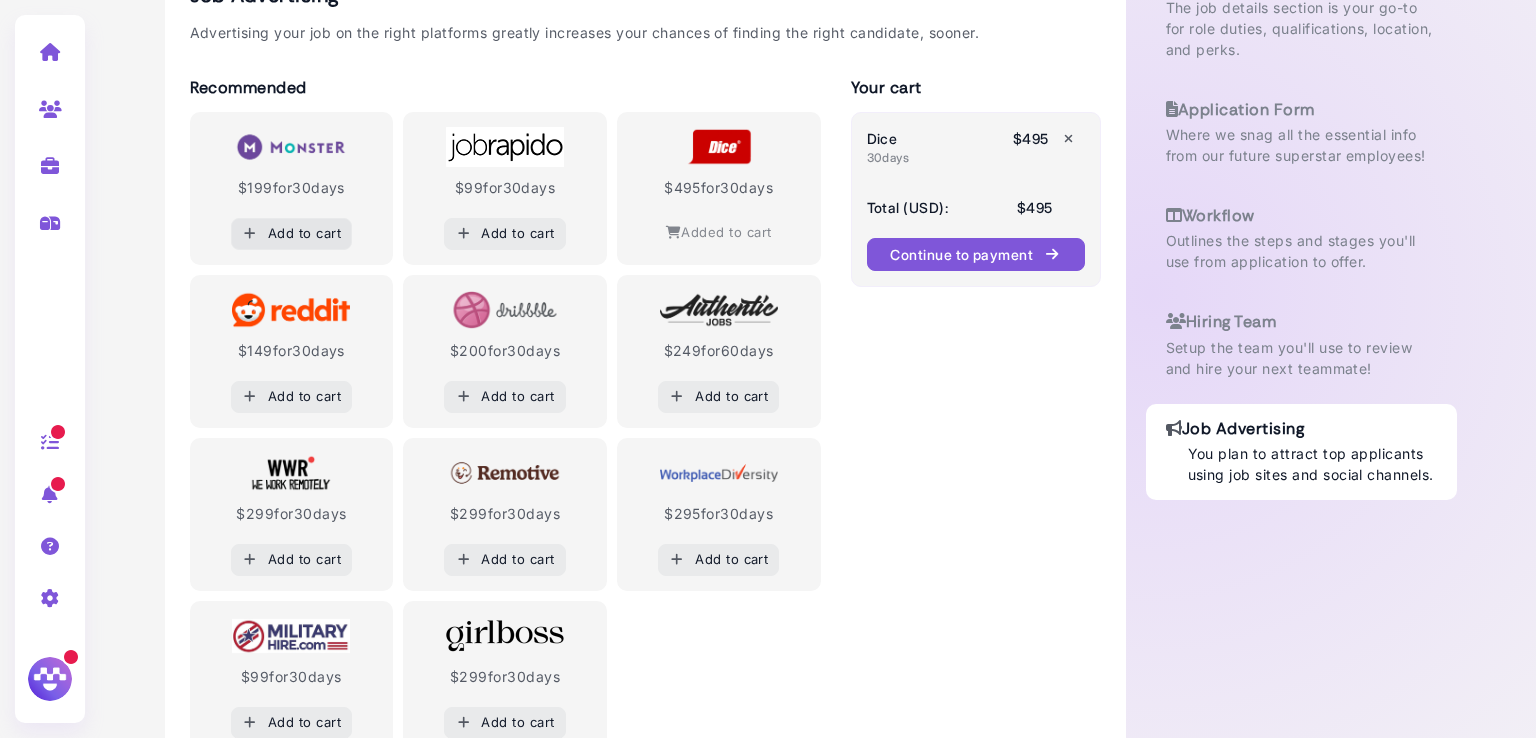 click on "Add to cart" at bounding box center [292, 233] 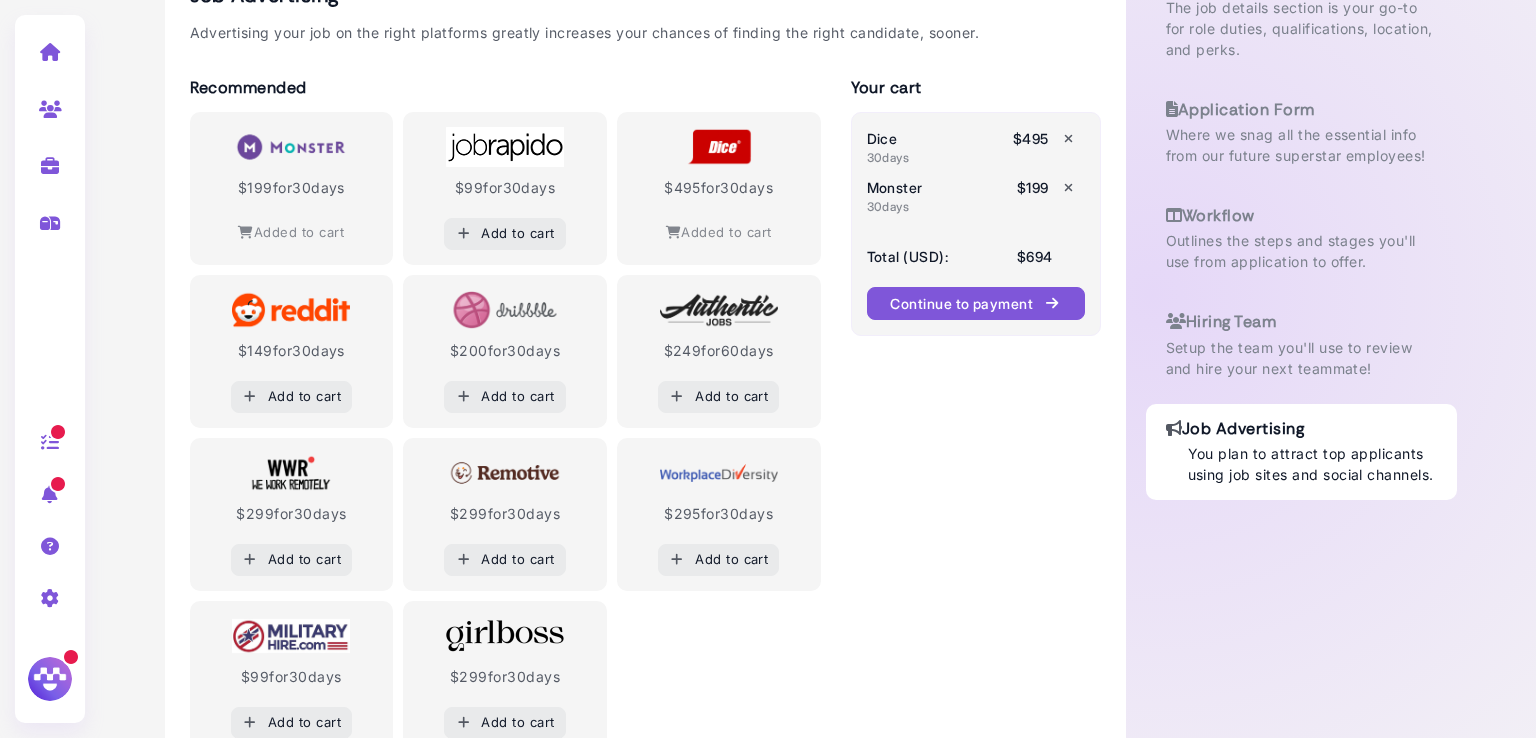 click on "Continue to payment" at bounding box center [975, 303] 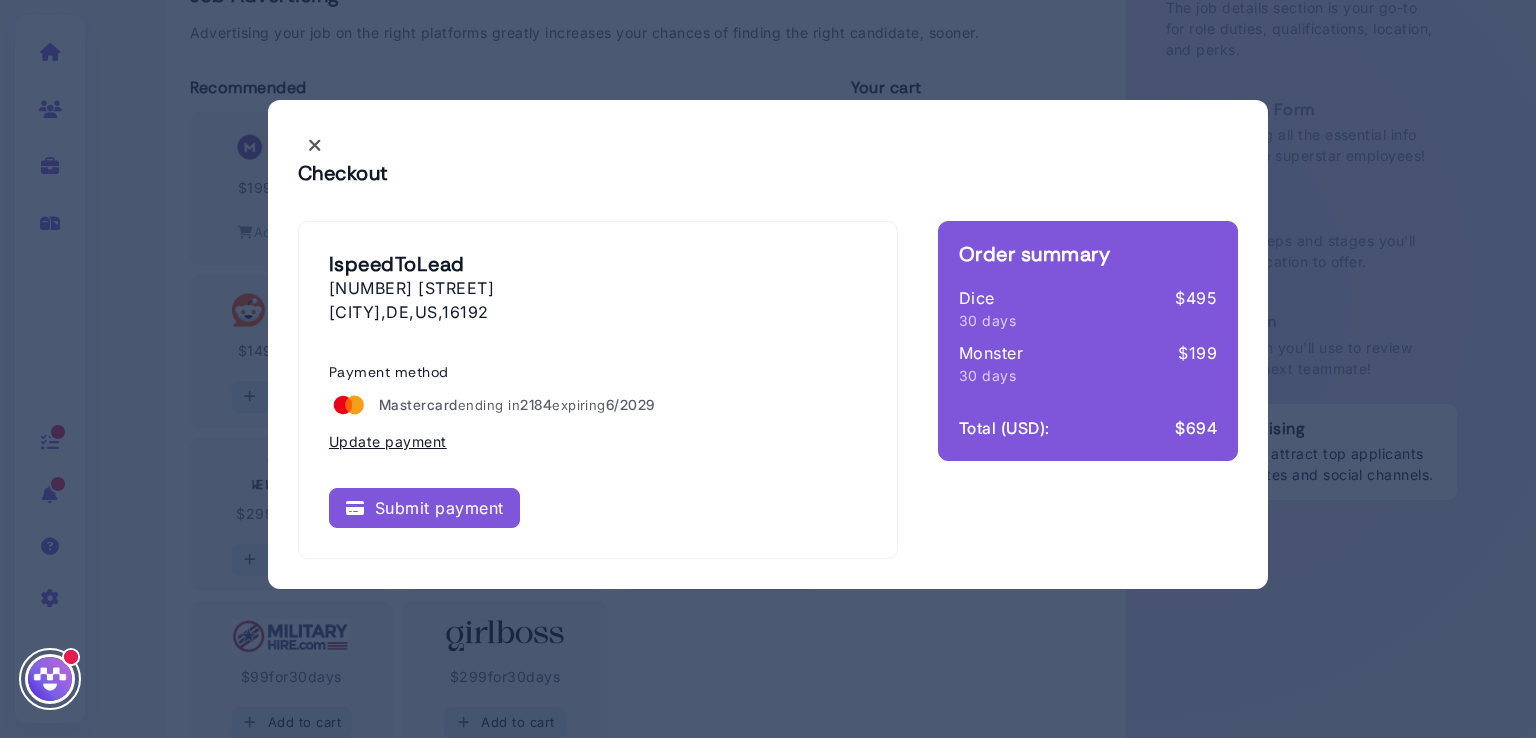 click on "Submit payment" at bounding box center (424, 508) 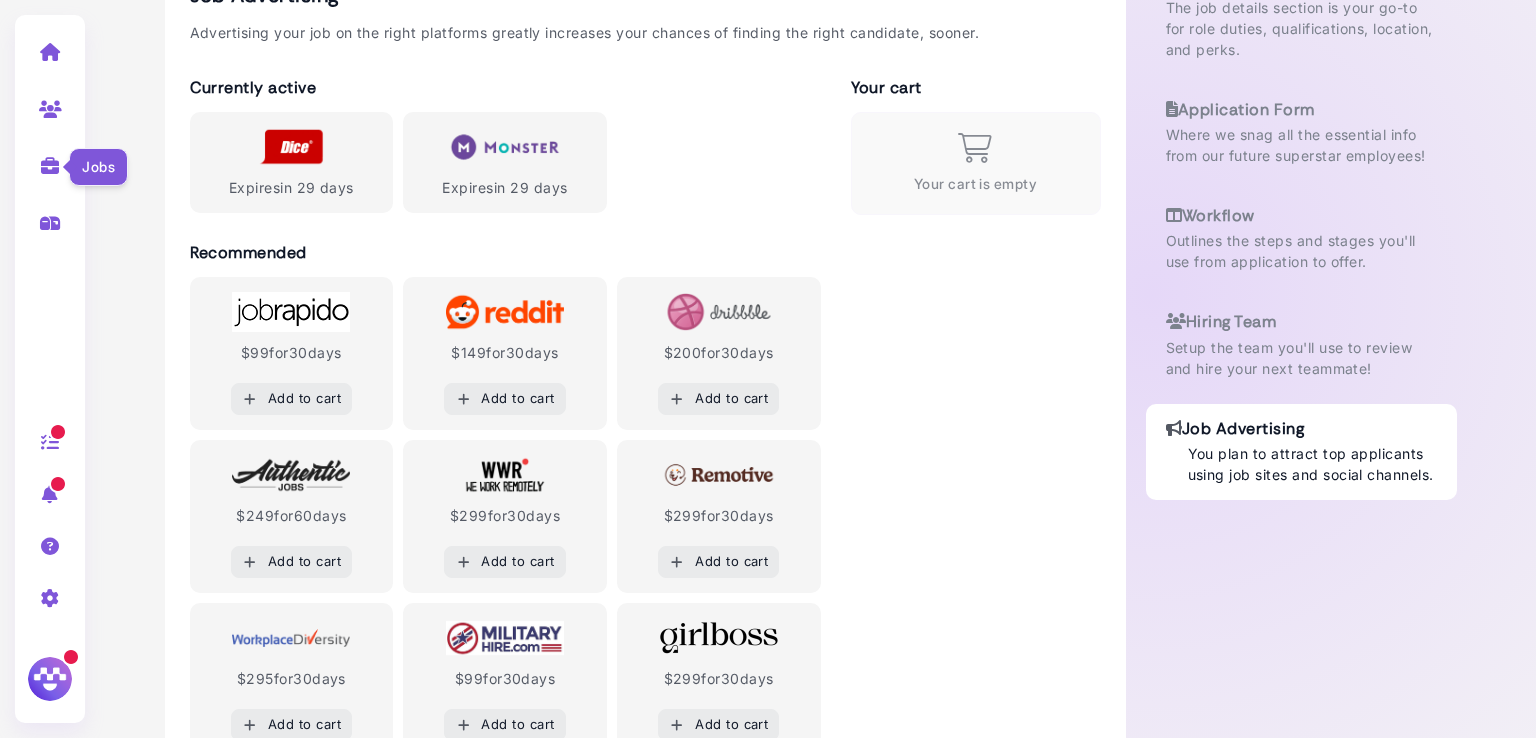 click at bounding box center (50, 166) 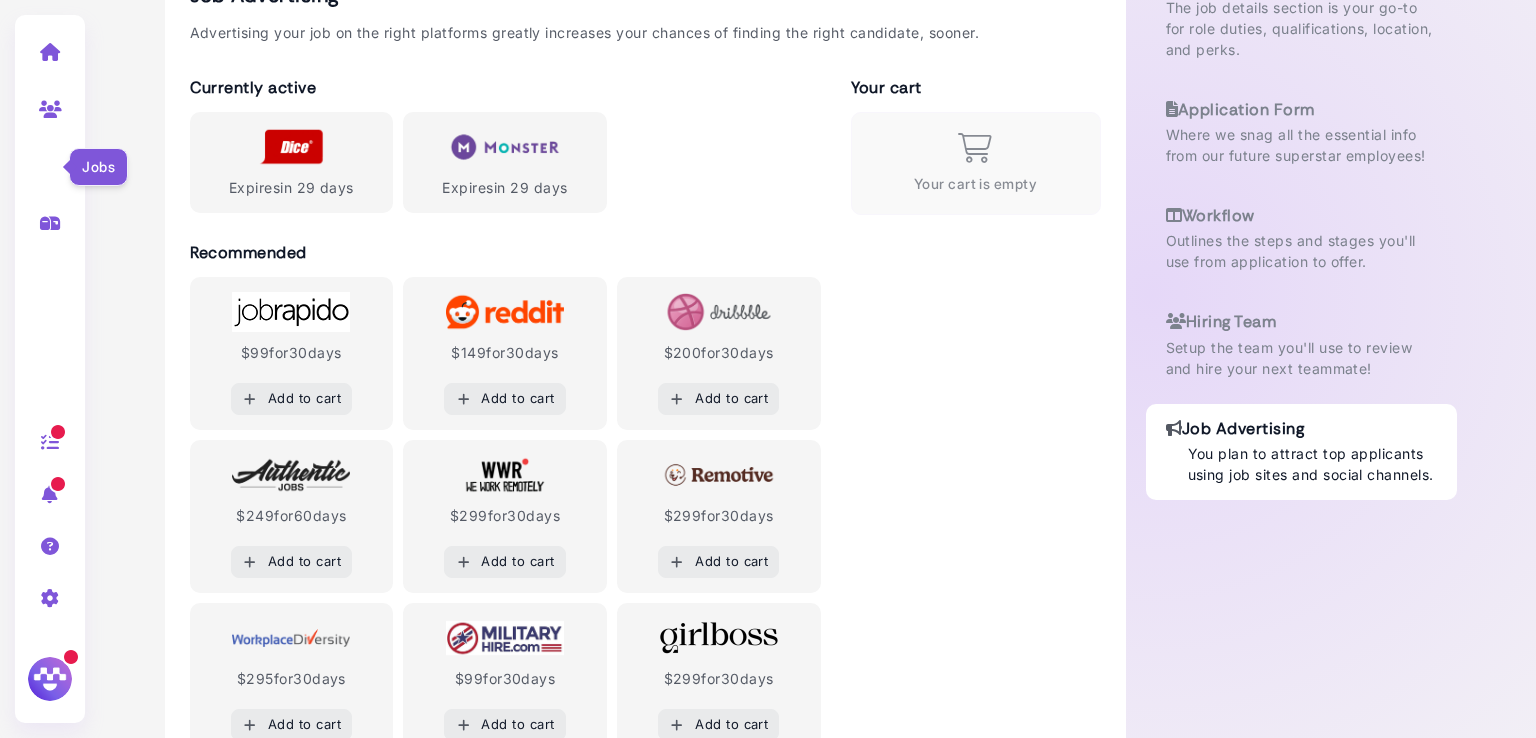 scroll, scrollTop: 101, scrollLeft: 0, axis: vertical 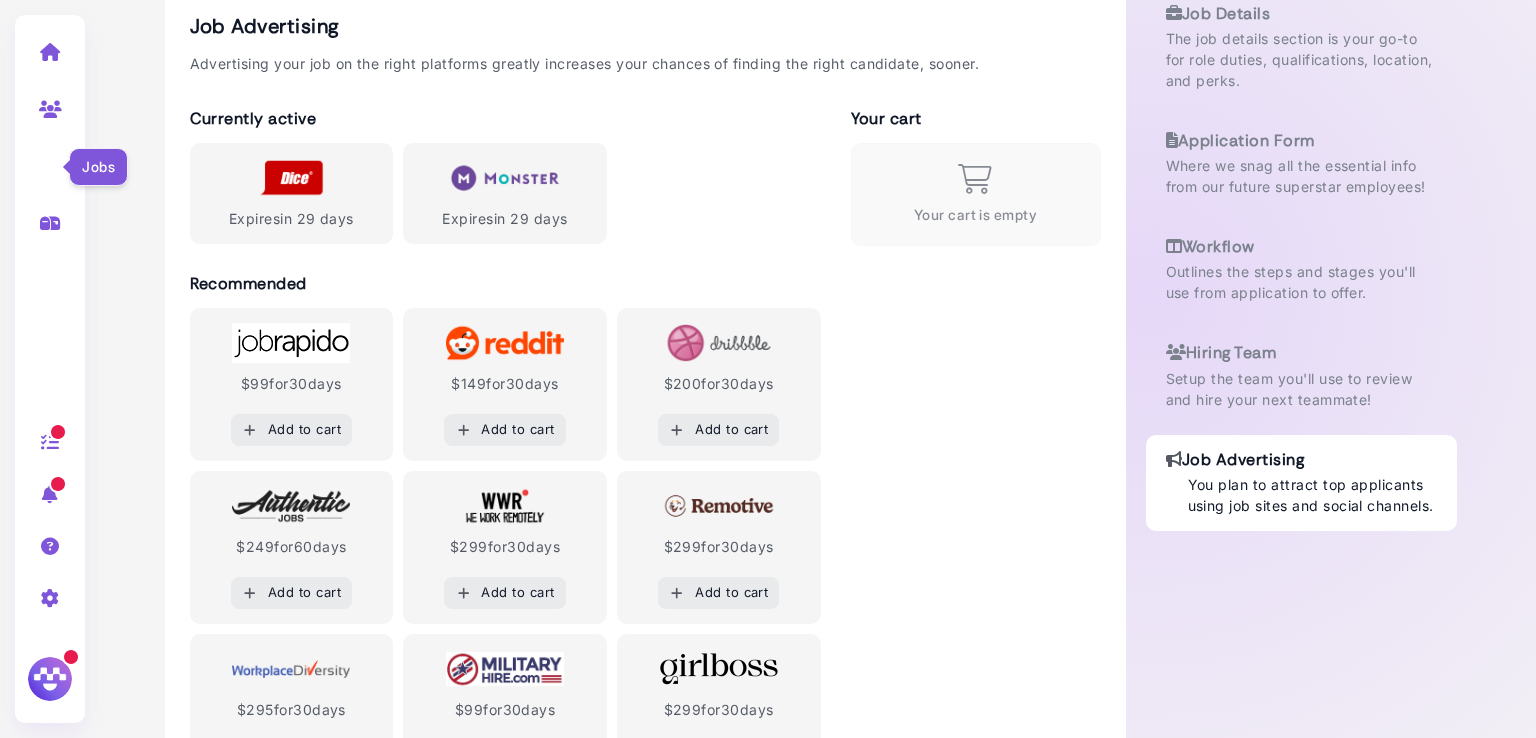 select on "**********" 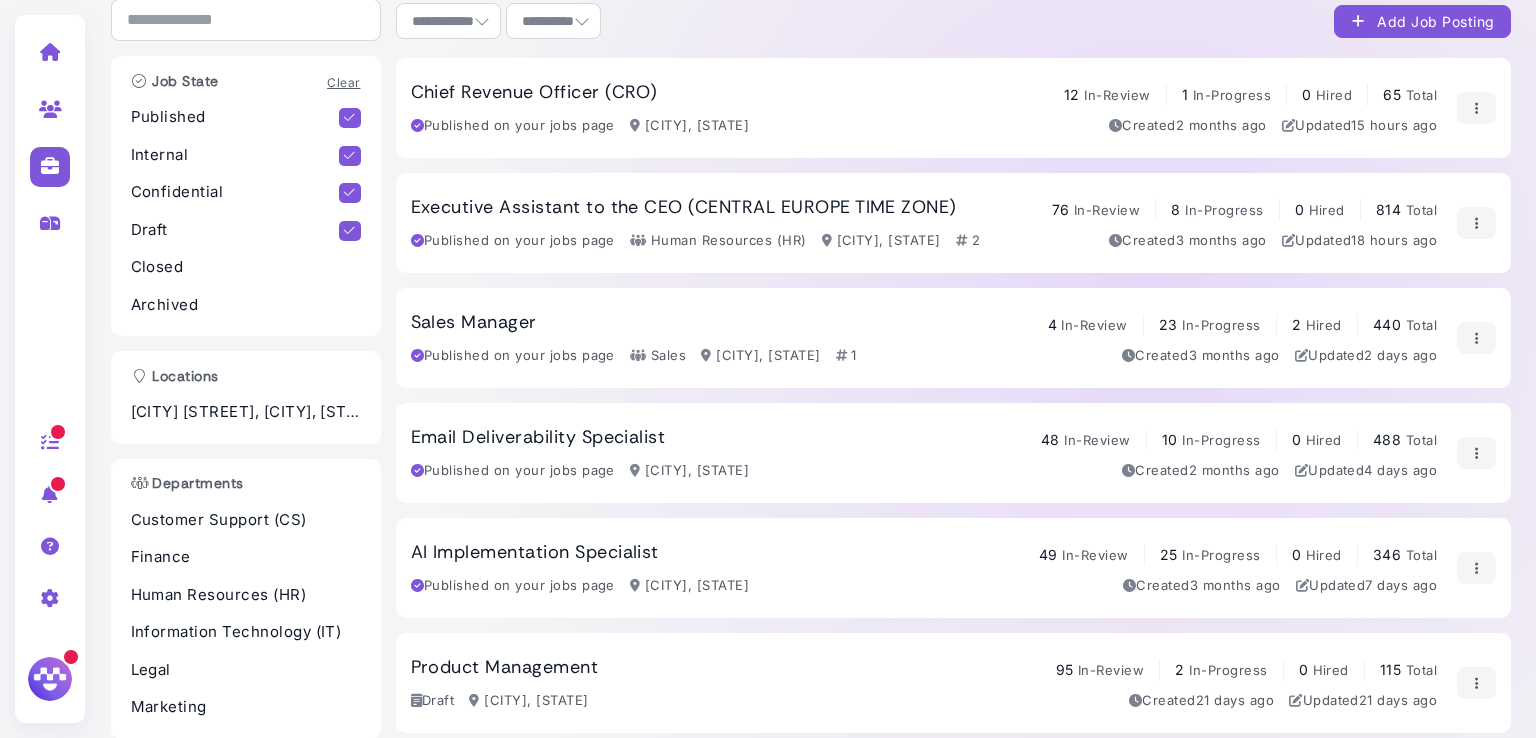 scroll, scrollTop: 132, scrollLeft: 0, axis: vertical 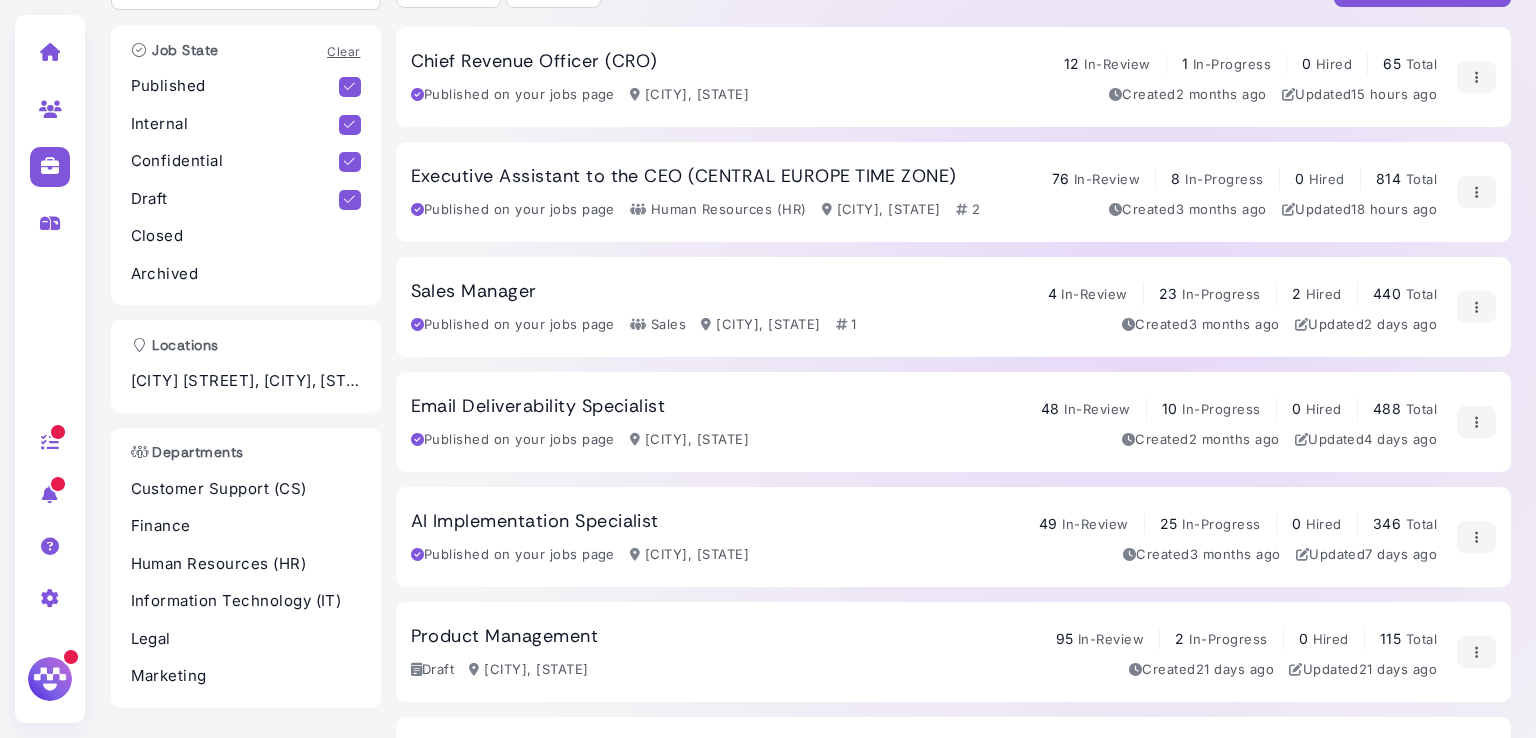 click on "Sales Manager" at bounding box center [474, 292] 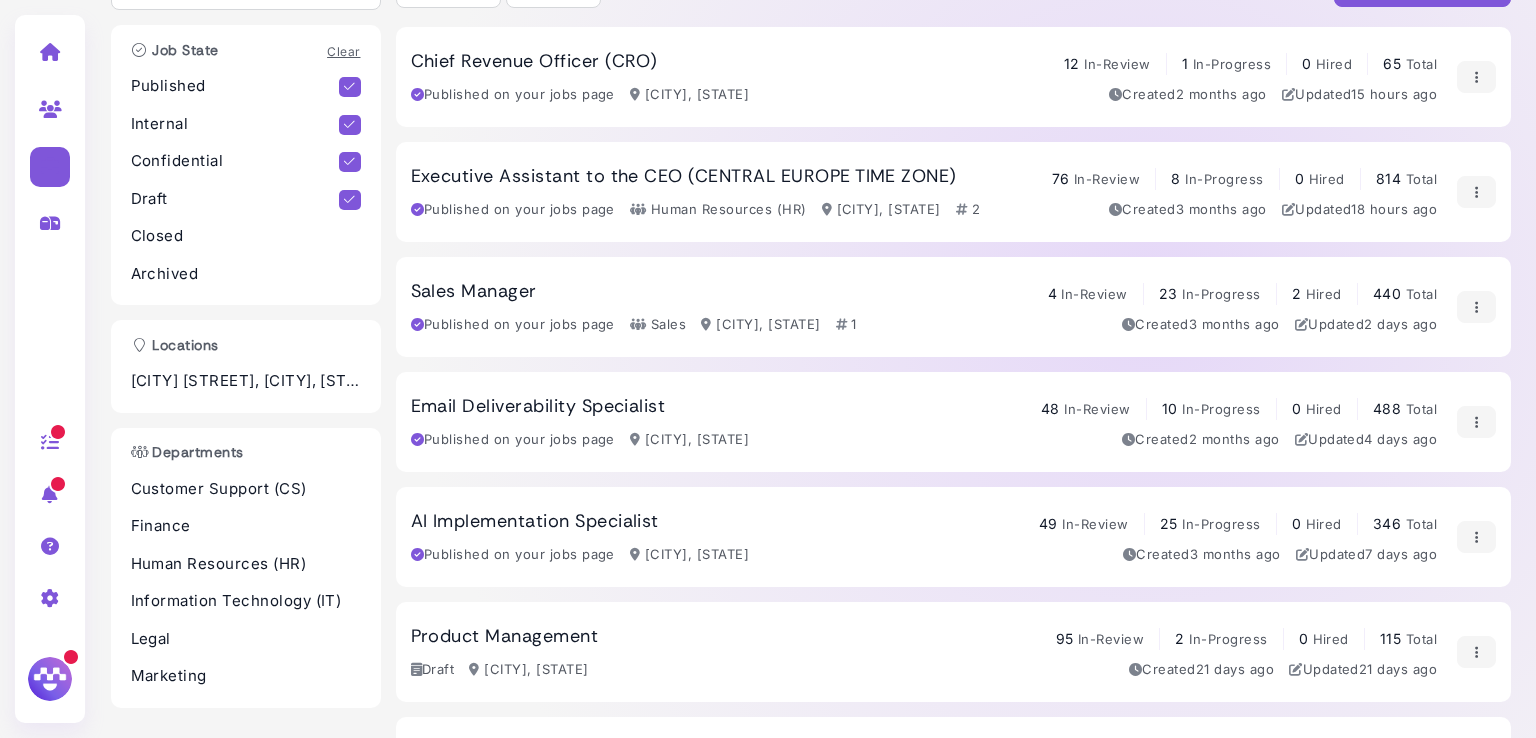 scroll, scrollTop: 0, scrollLeft: 0, axis: both 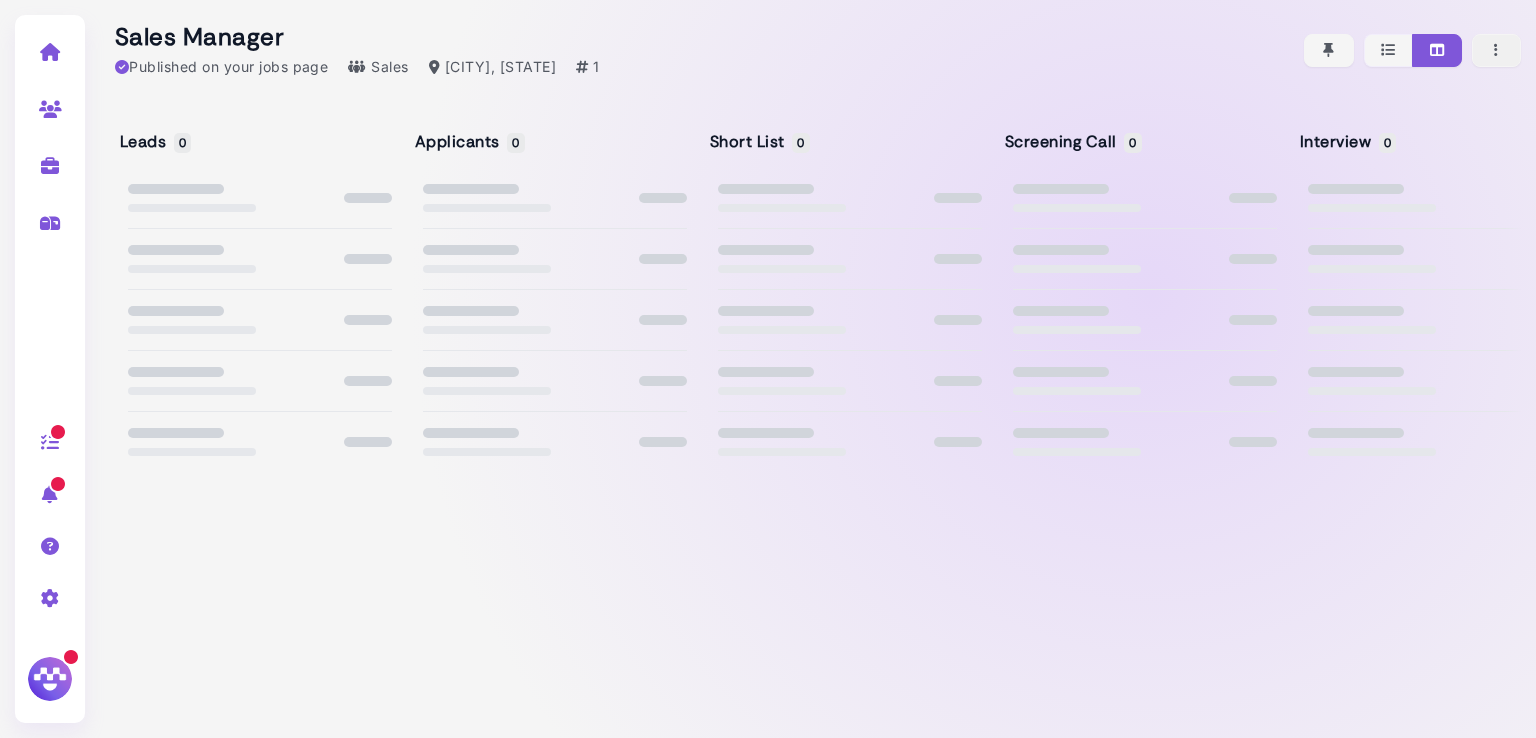 click at bounding box center [1497, 50] 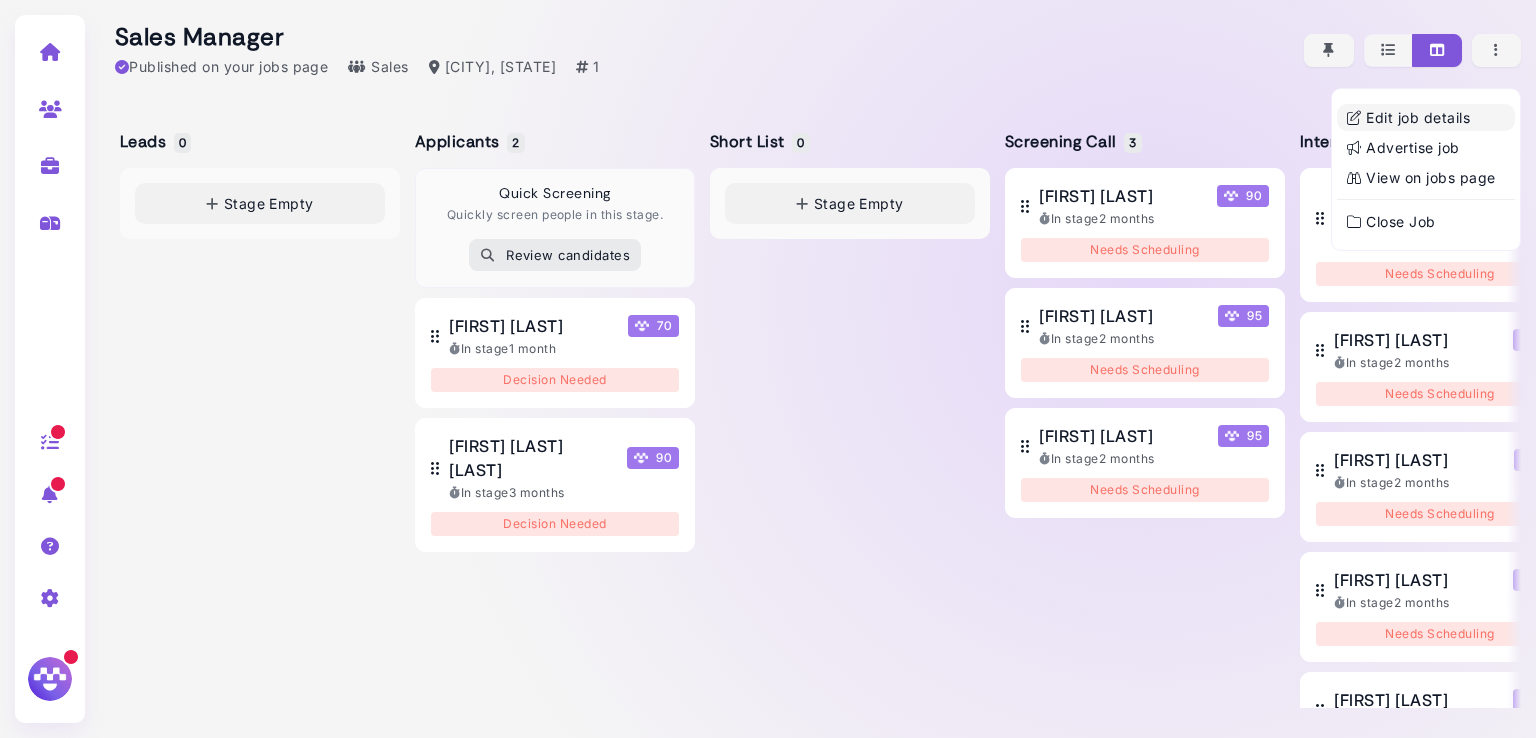 click on "Edit job details" at bounding box center [1426, 117] 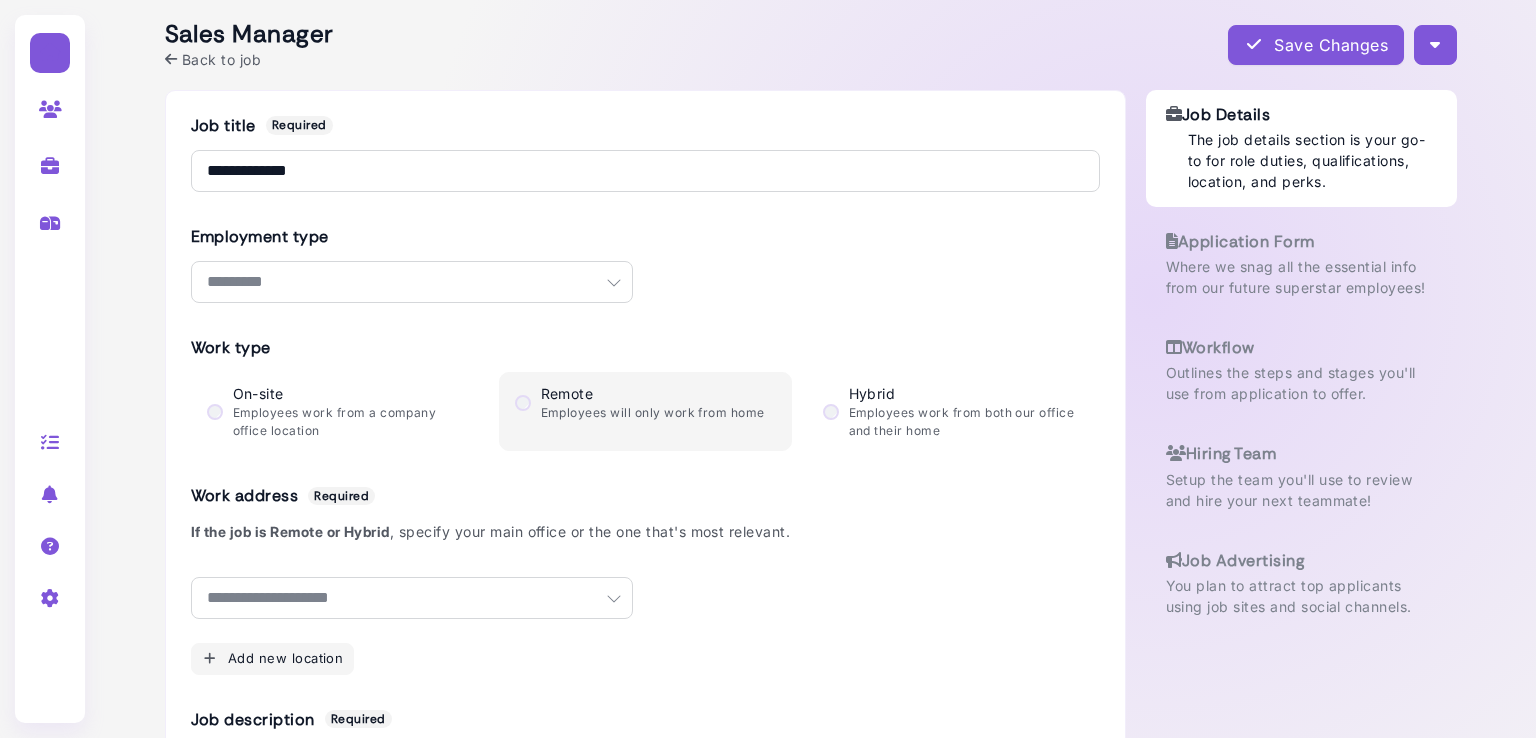 select on "********" 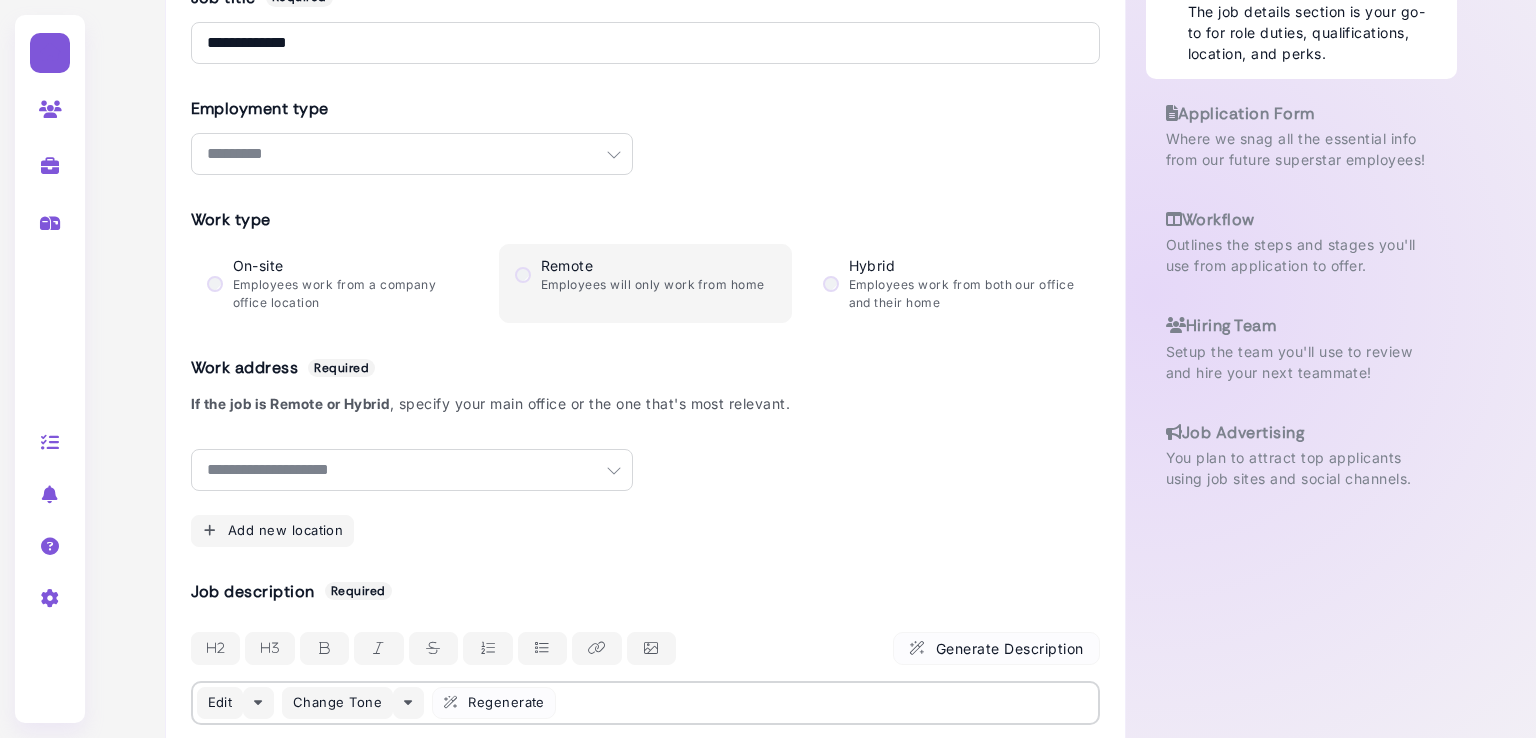 select on "**********" 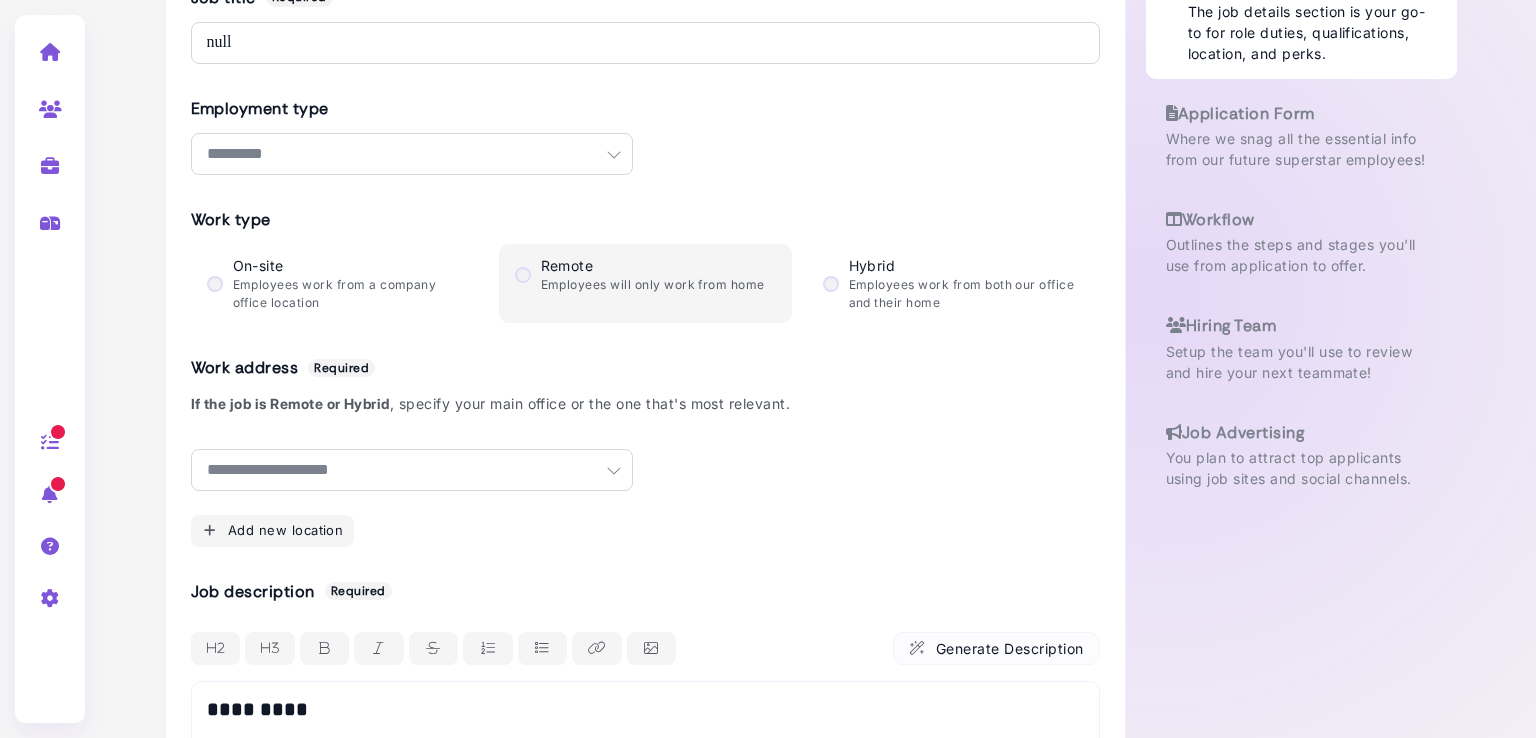 scroll, scrollTop: 0, scrollLeft: 0, axis: both 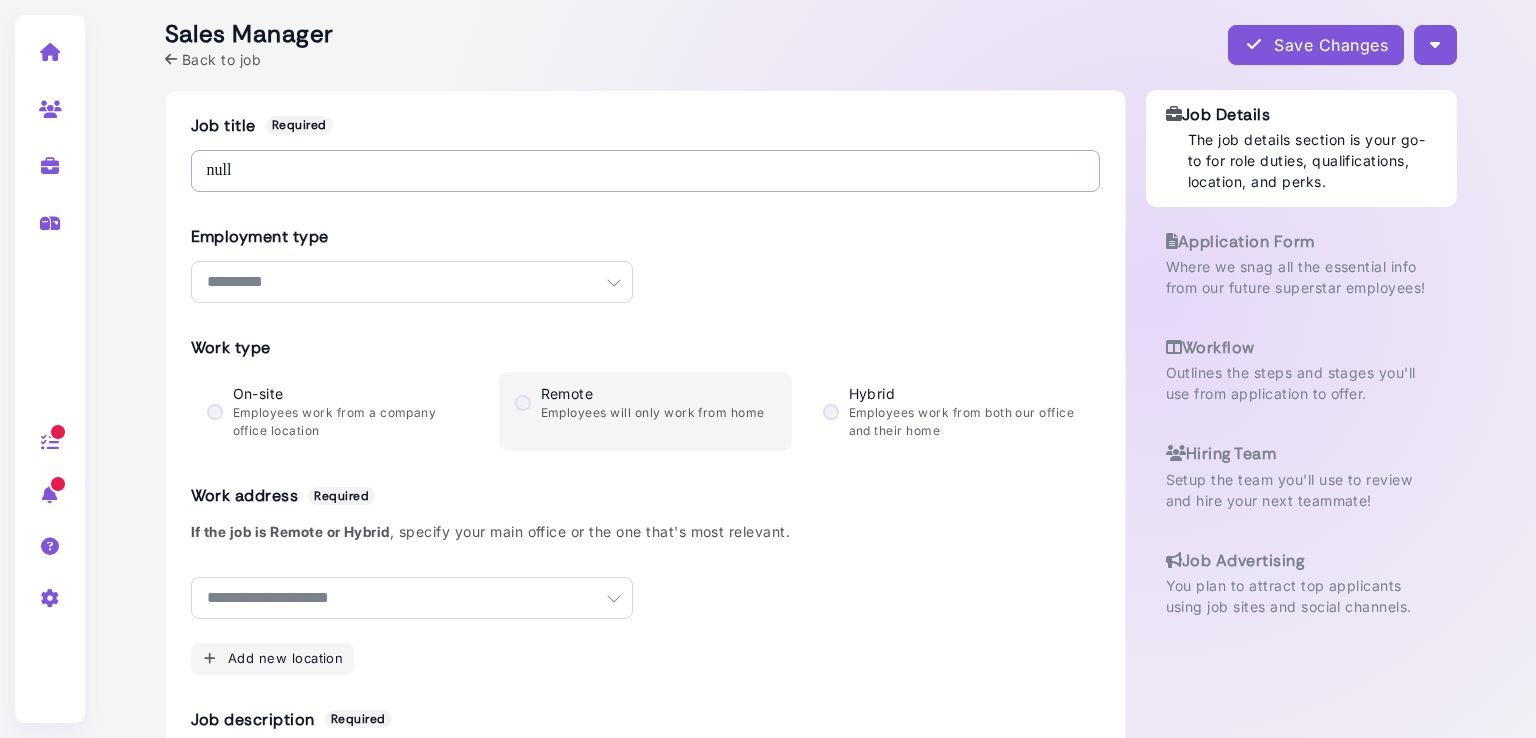 click on "**********" at bounding box center [645, 171] 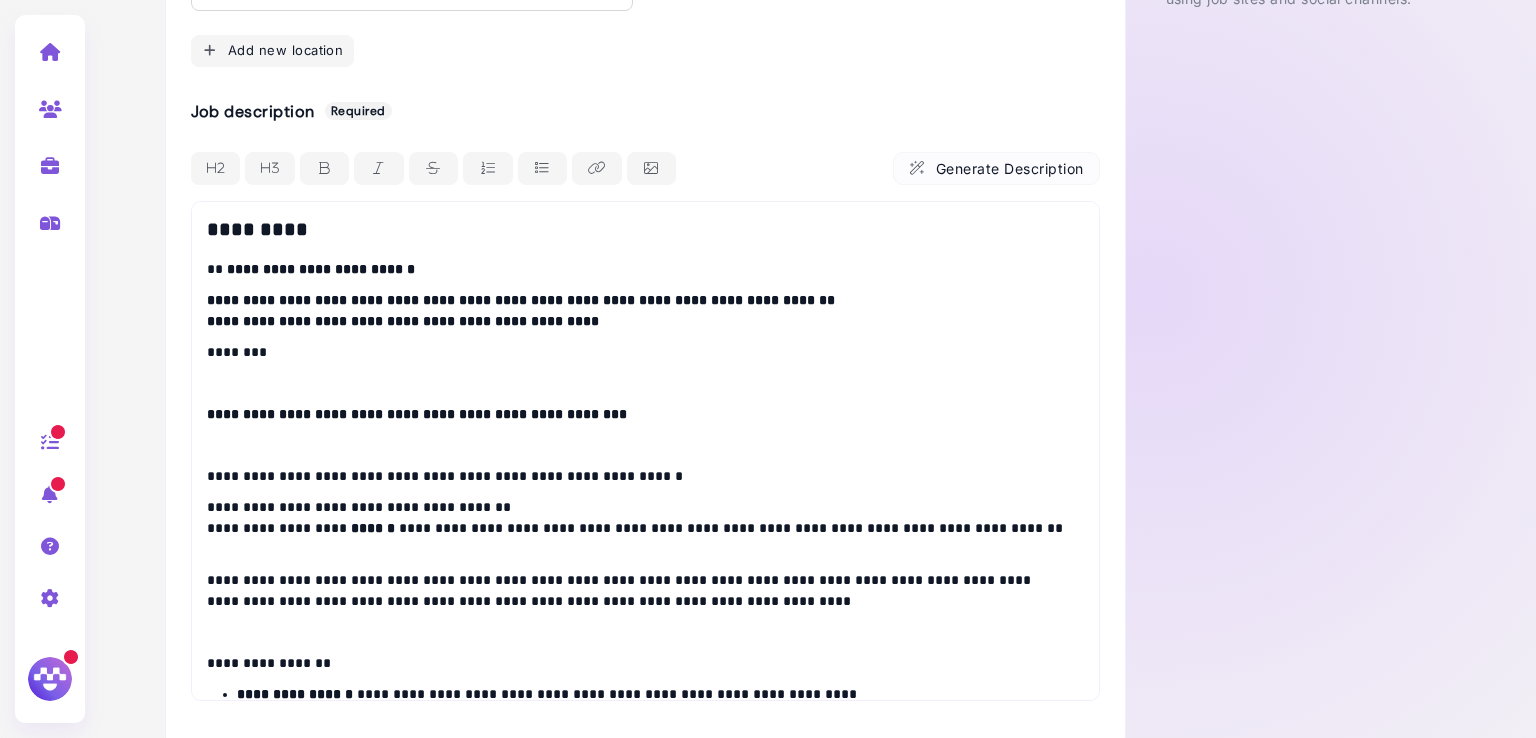 scroll, scrollTop: 736, scrollLeft: 0, axis: vertical 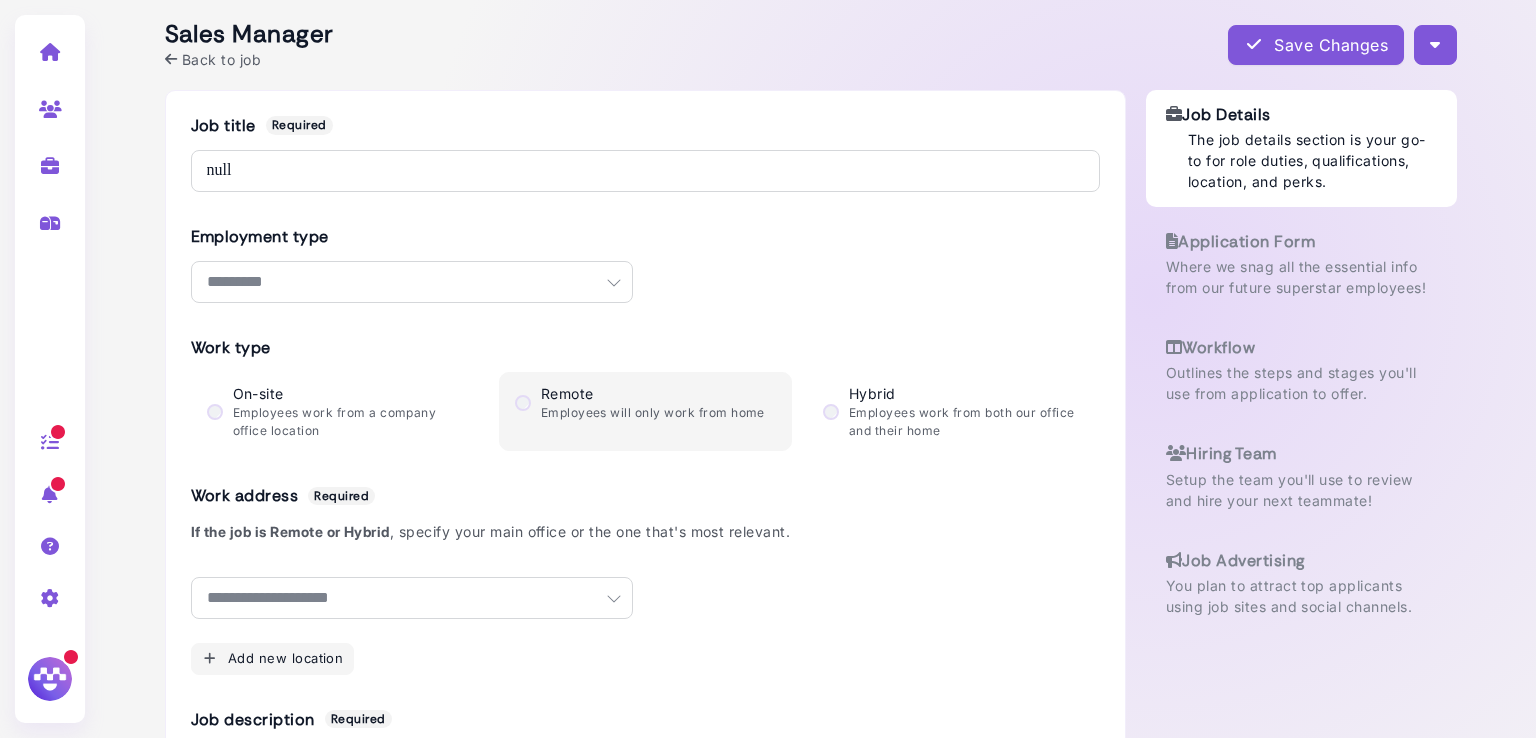 click on "Application Form" at bounding box center [1301, 241] 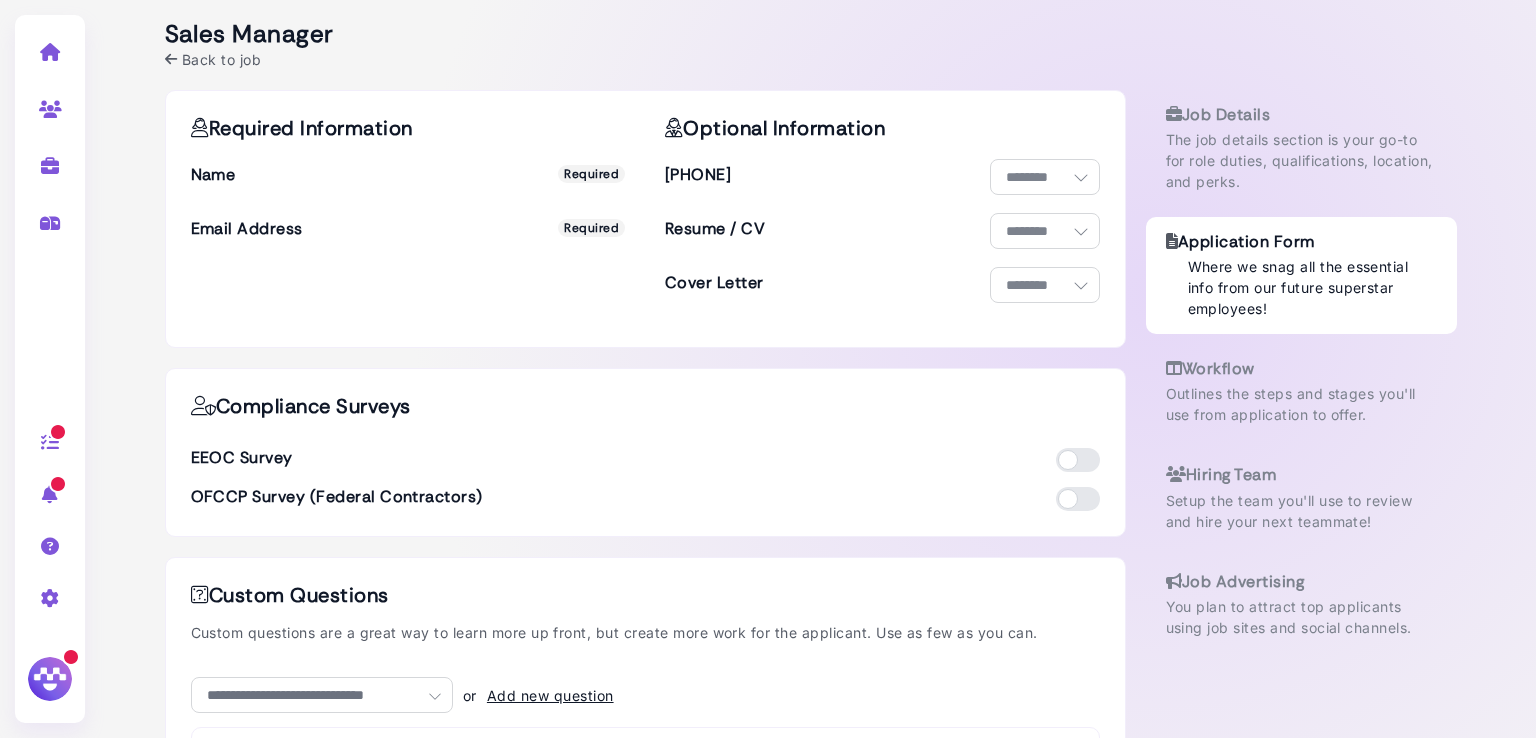 scroll, scrollTop: 197, scrollLeft: 0, axis: vertical 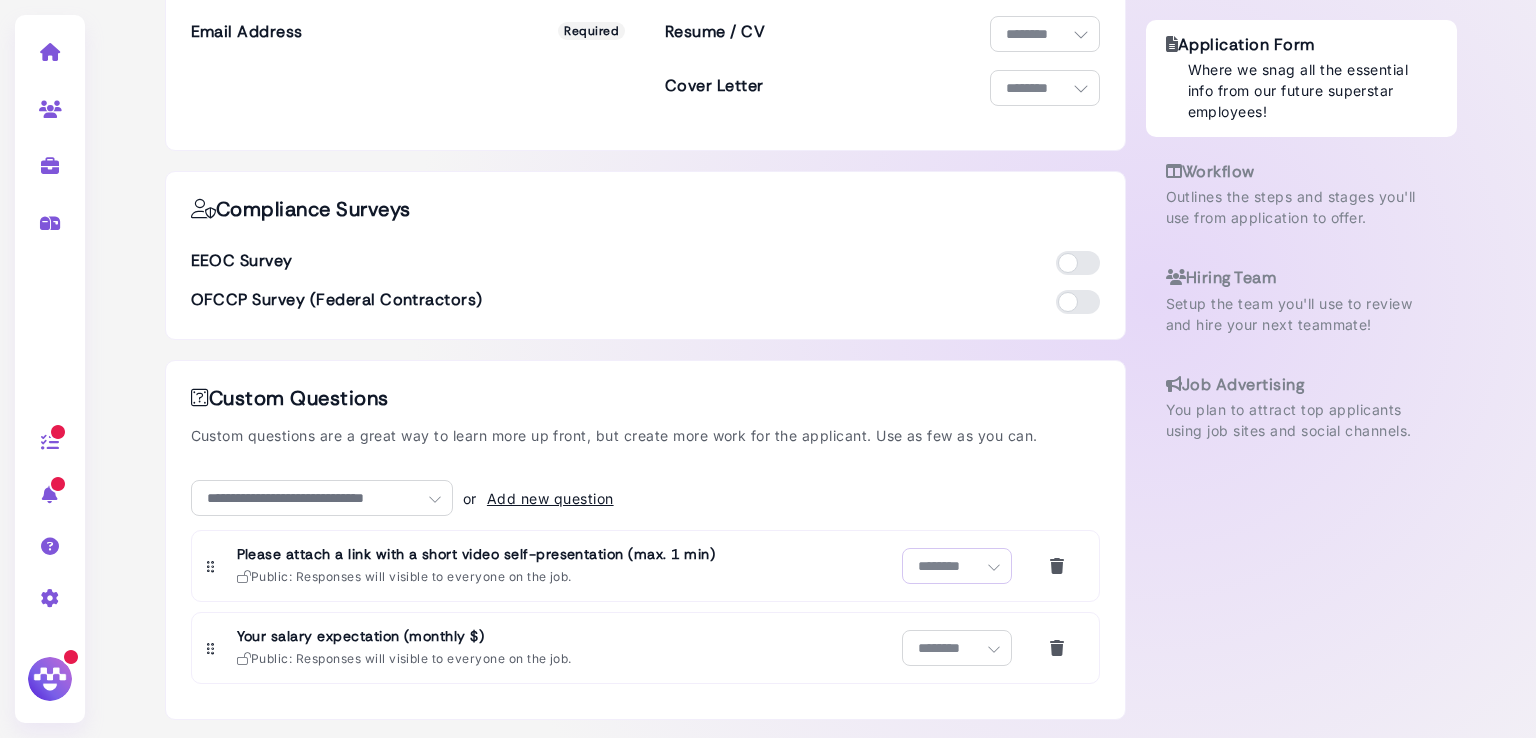 click on "**********" at bounding box center (957, 566) 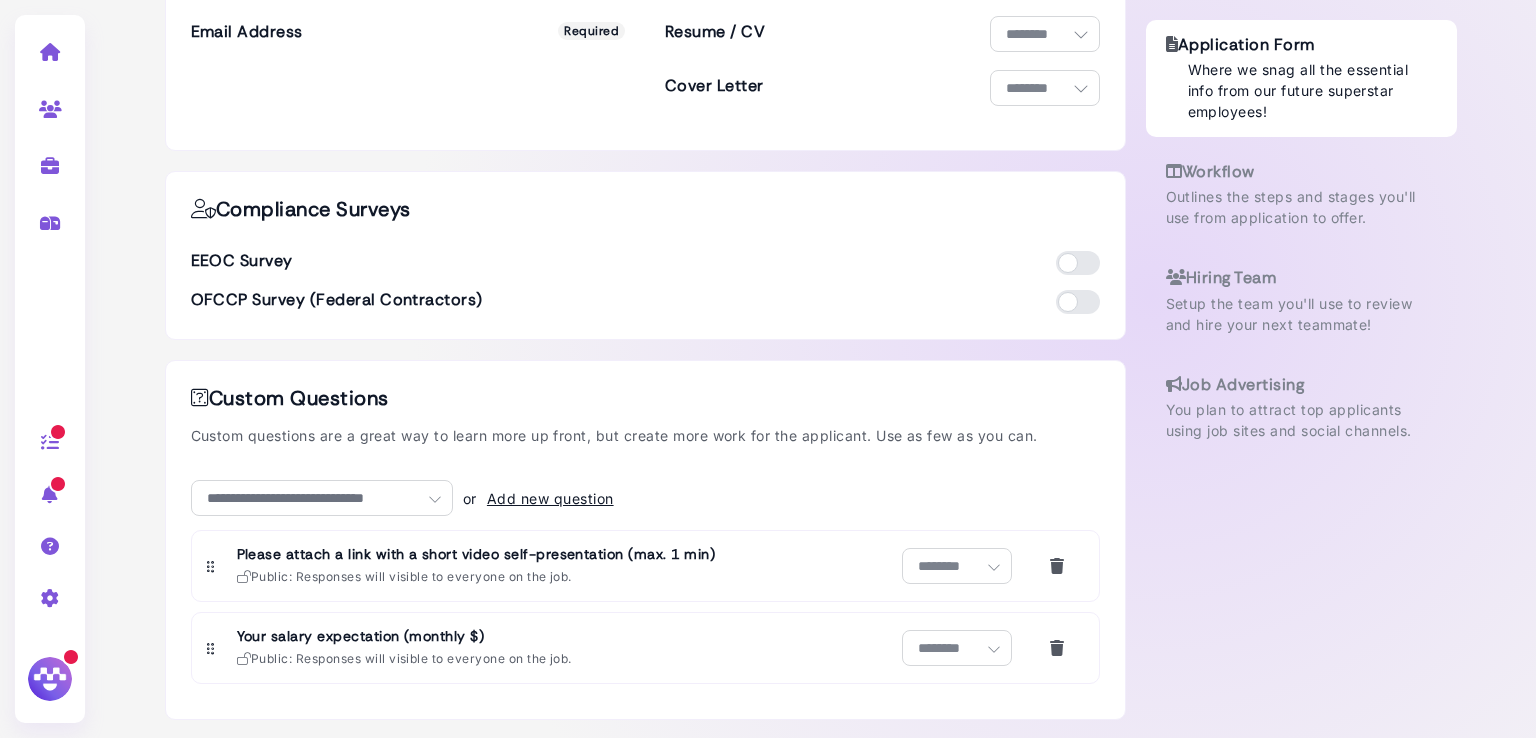 click on "**********" at bounding box center (811, 316) 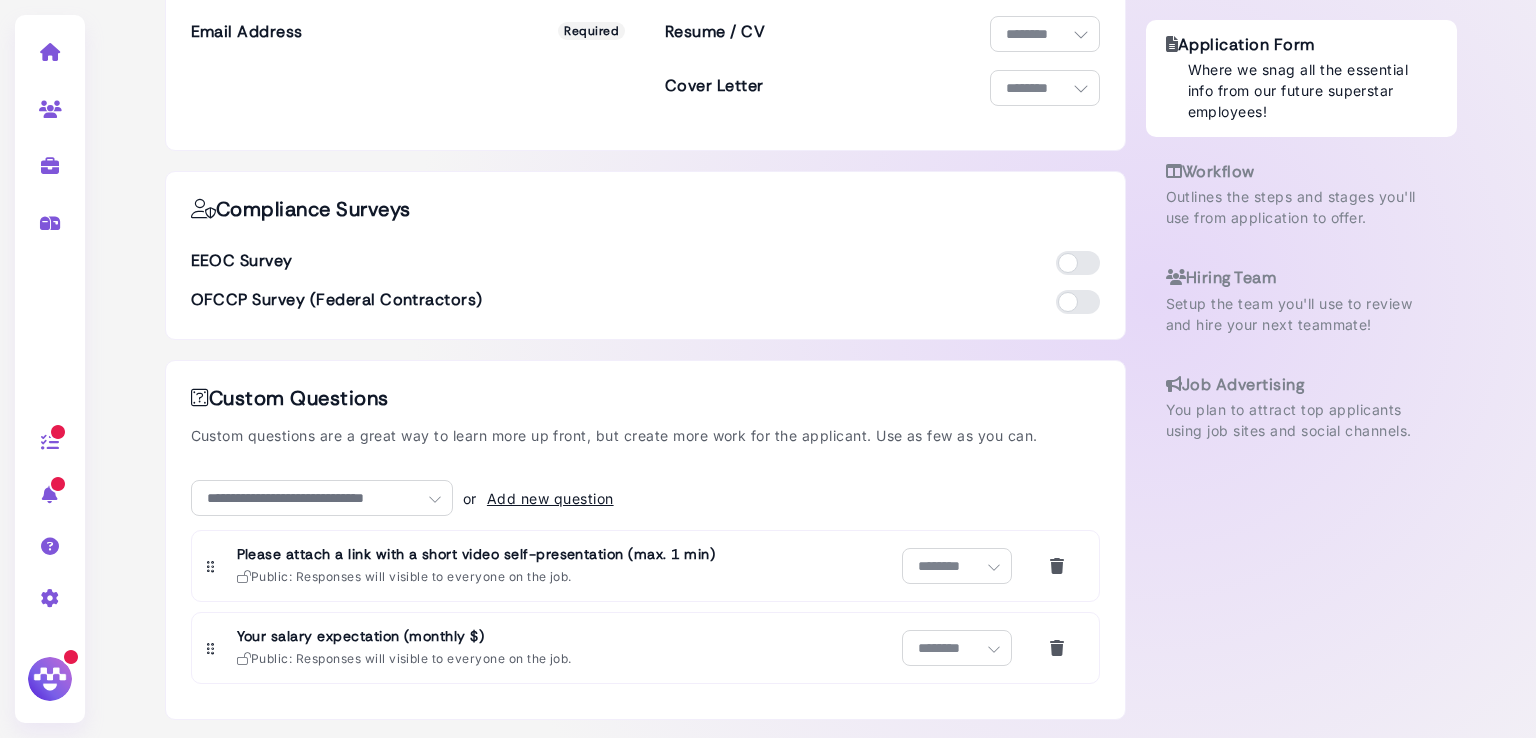 scroll, scrollTop: 0, scrollLeft: 0, axis: both 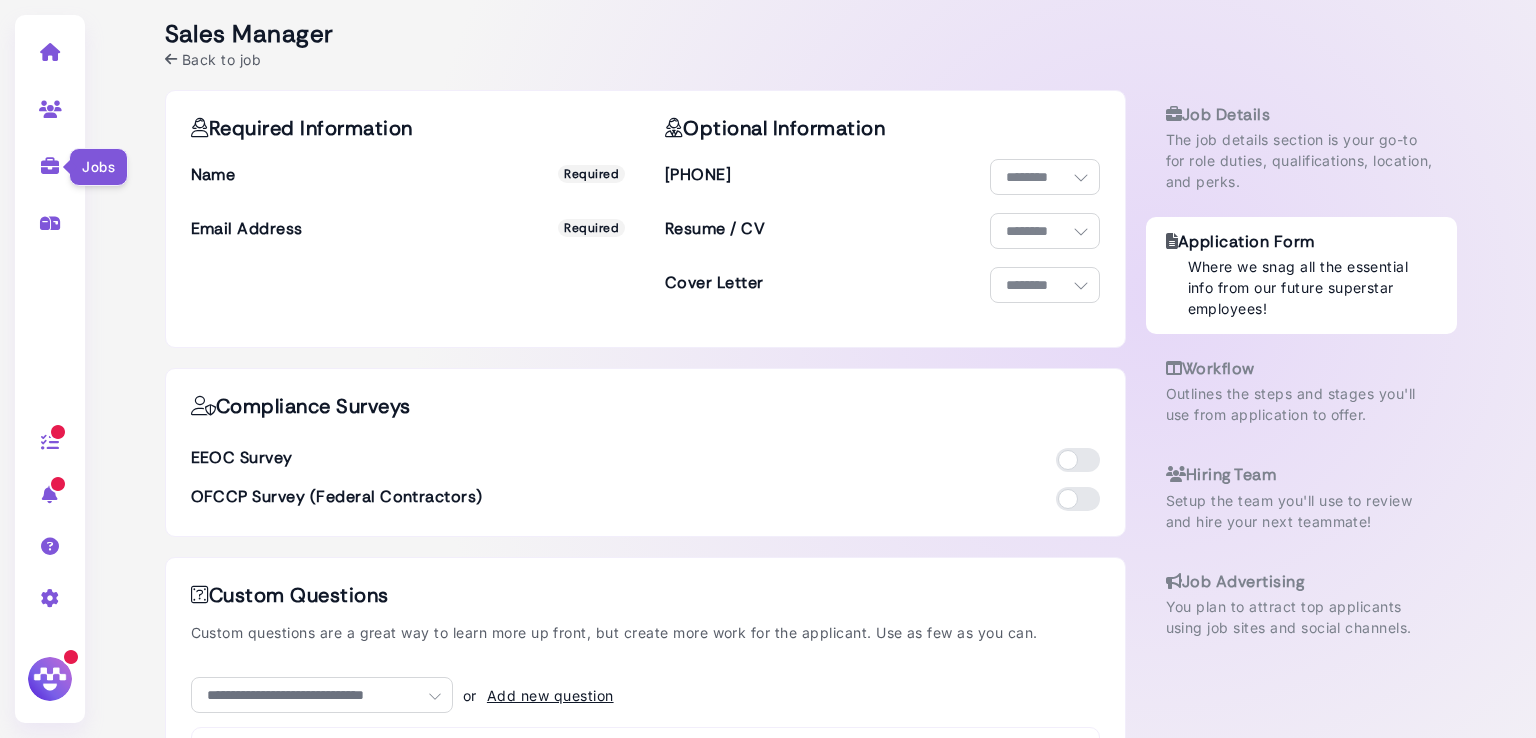 click at bounding box center (50, 166) 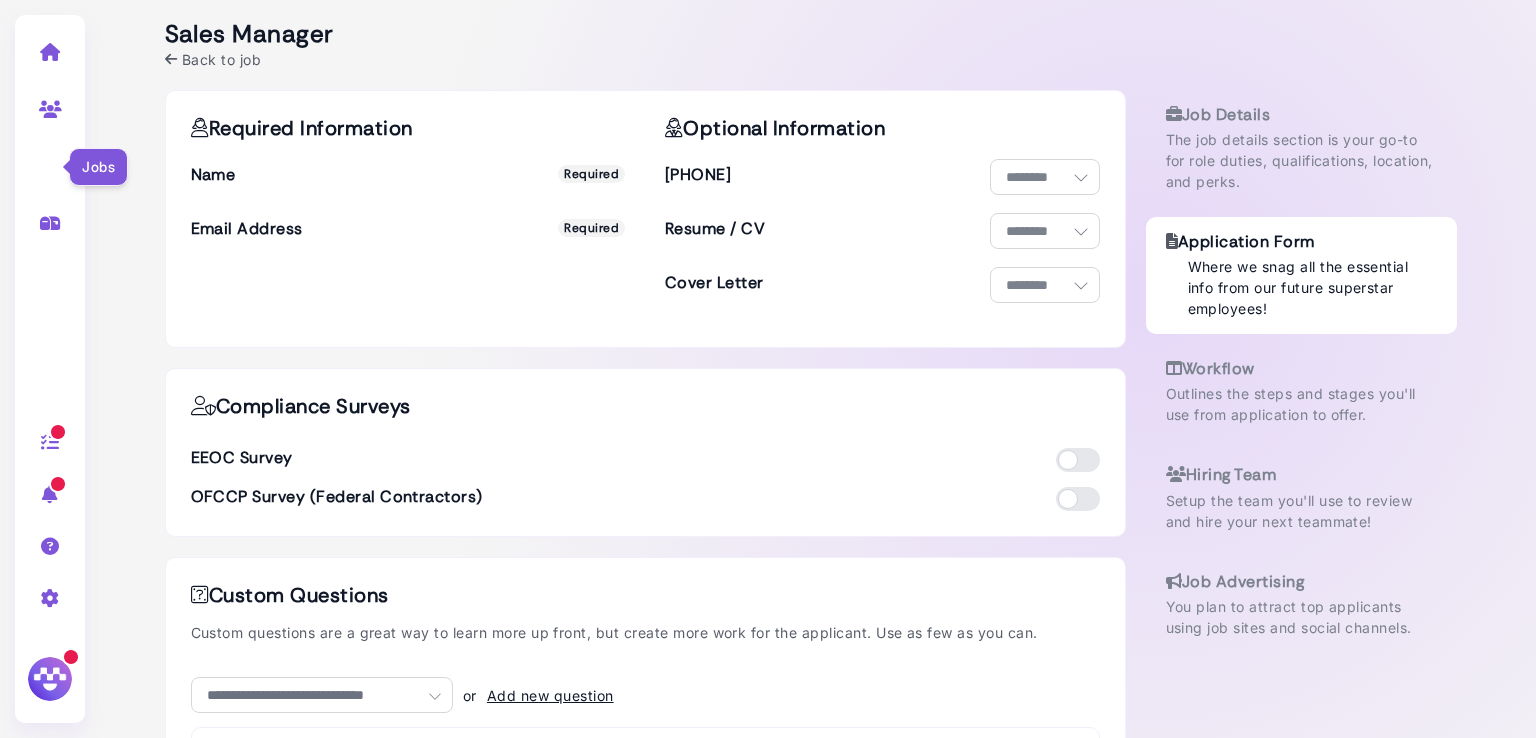 select on "**********" 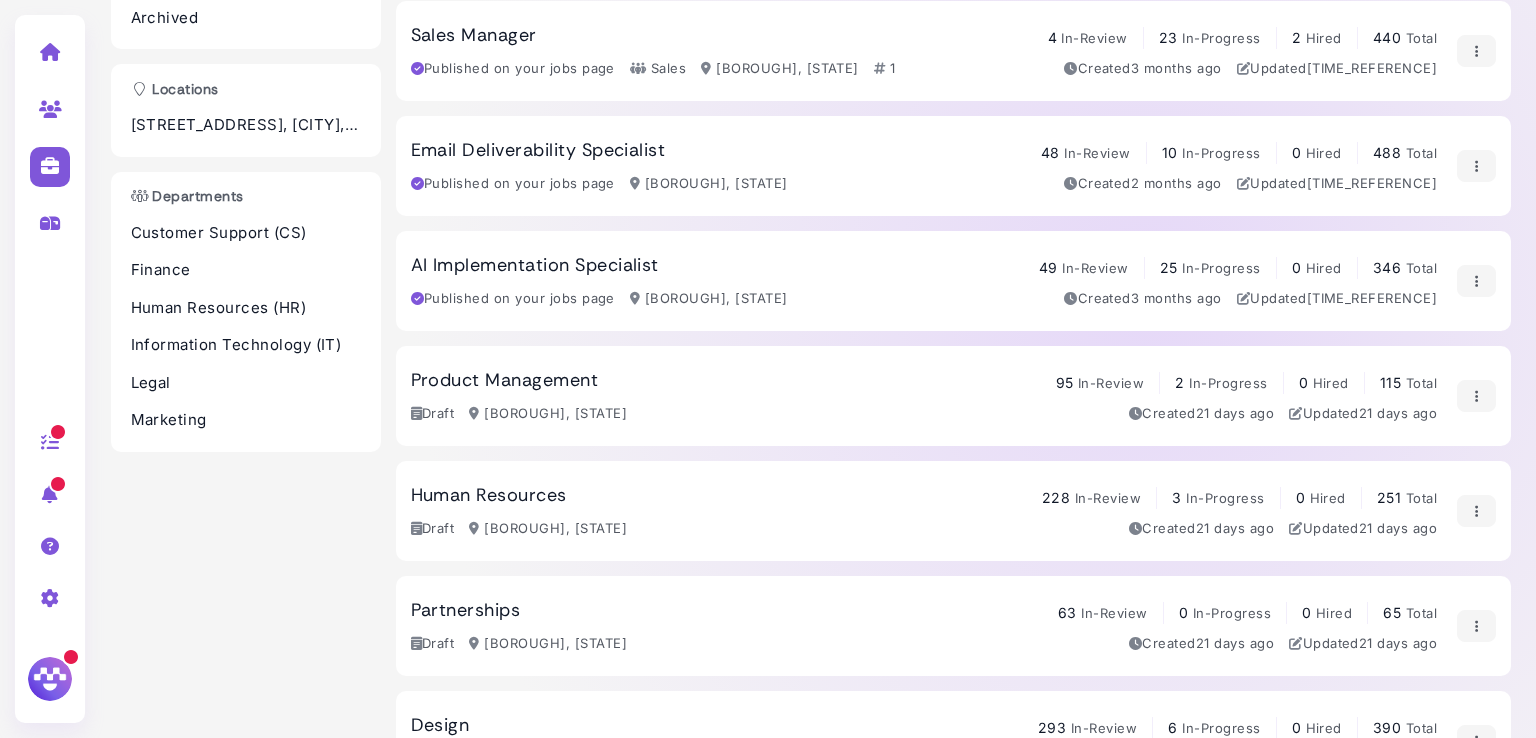 scroll, scrollTop: 0, scrollLeft: 0, axis: both 